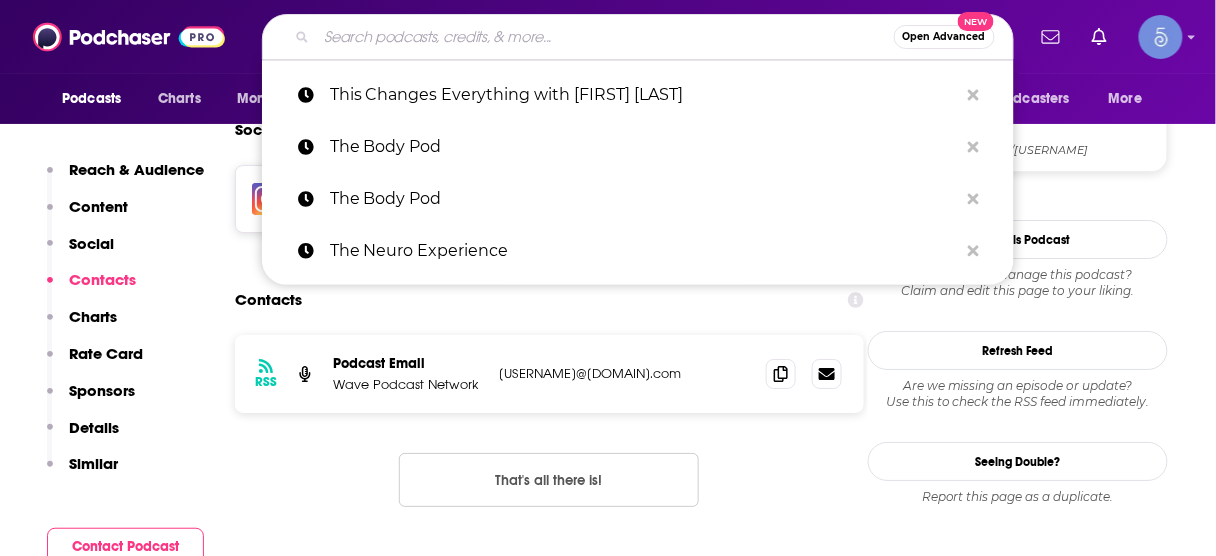 scroll, scrollTop: 1644, scrollLeft: 0, axis: vertical 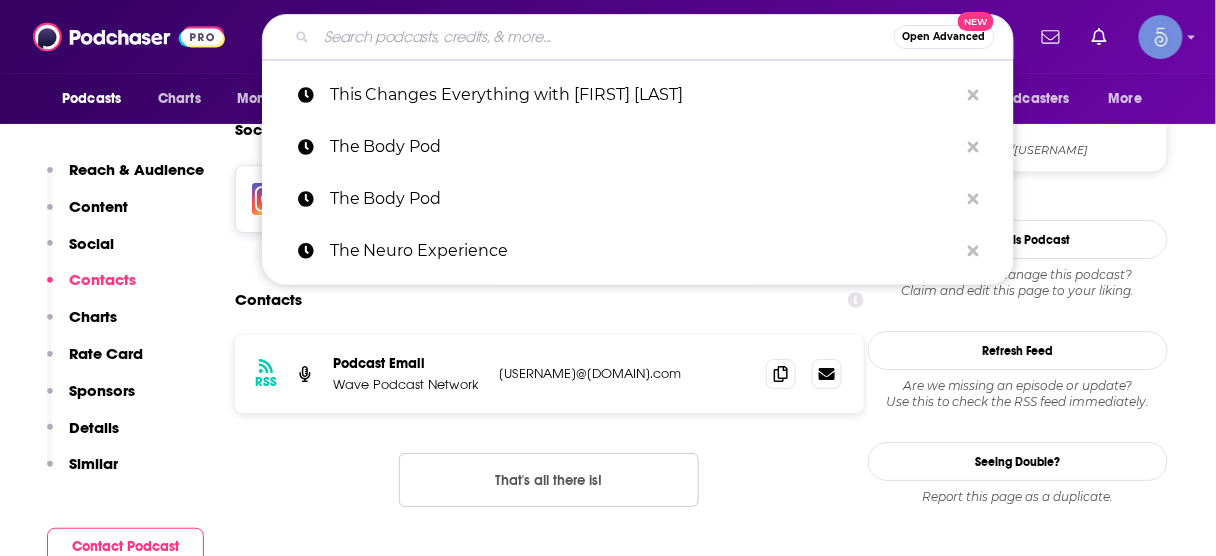 type on "Mayo Clinic Talks" 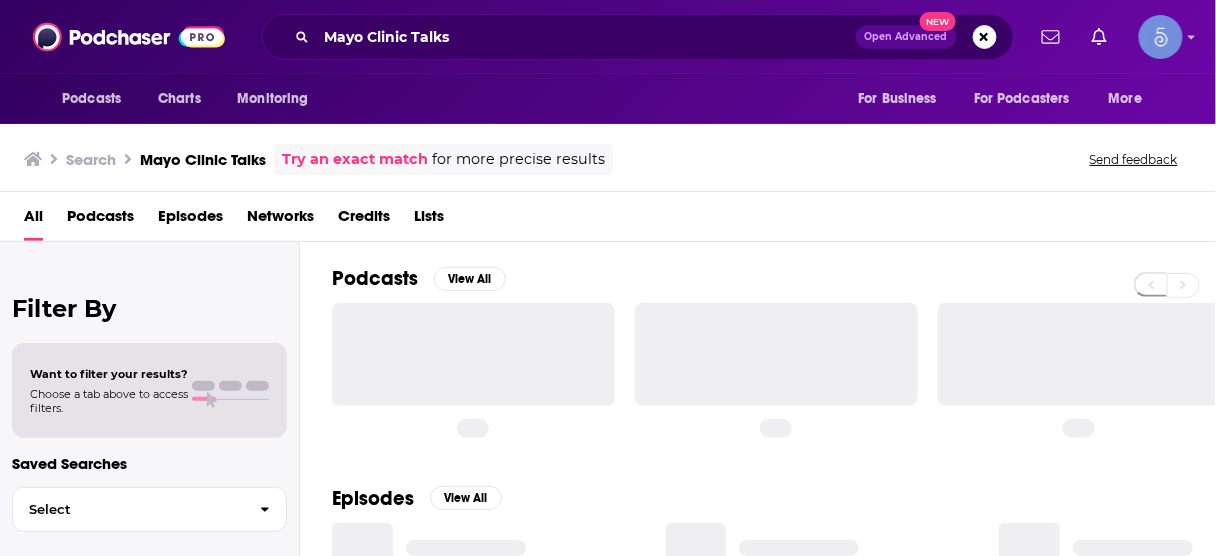 scroll, scrollTop: 0, scrollLeft: 0, axis: both 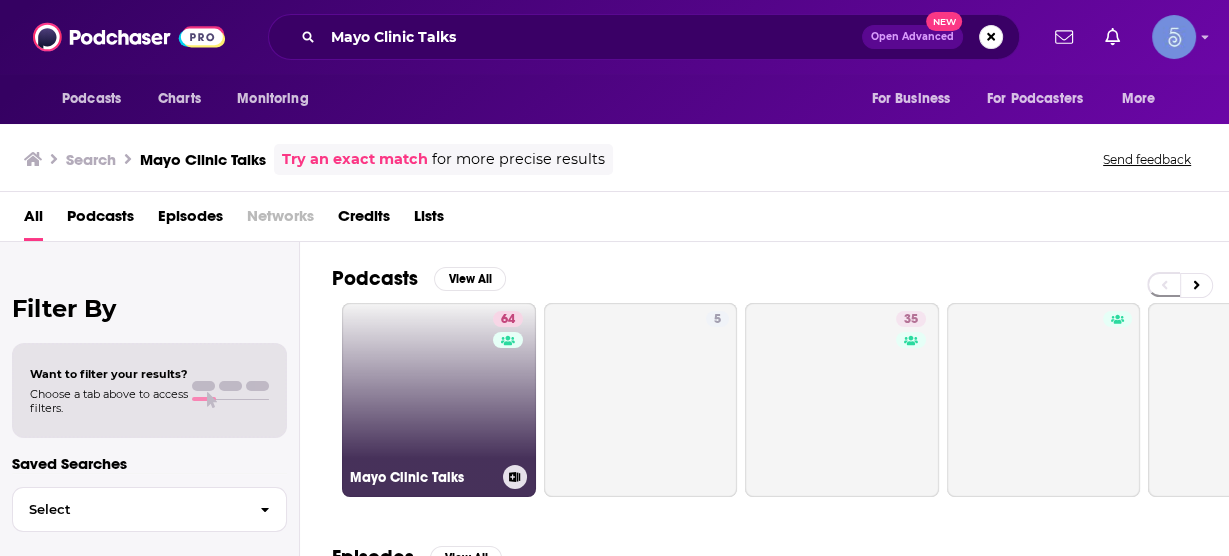 click on "64 Mayo Clinic Talks" at bounding box center [439, 400] 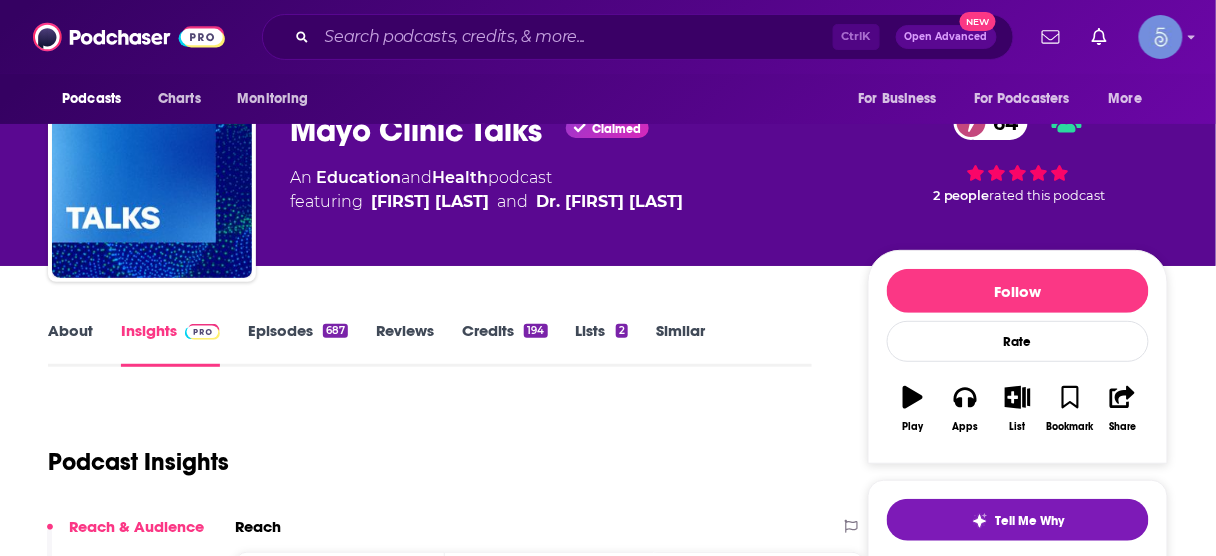 scroll, scrollTop: 240, scrollLeft: 0, axis: vertical 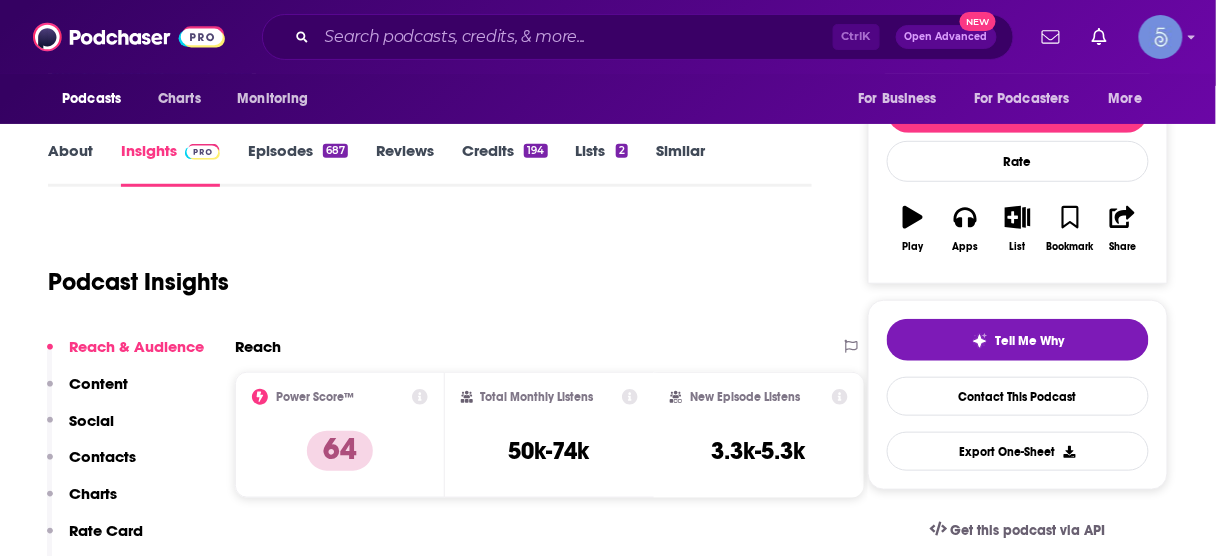 click on "Contacts" at bounding box center [102, 456] 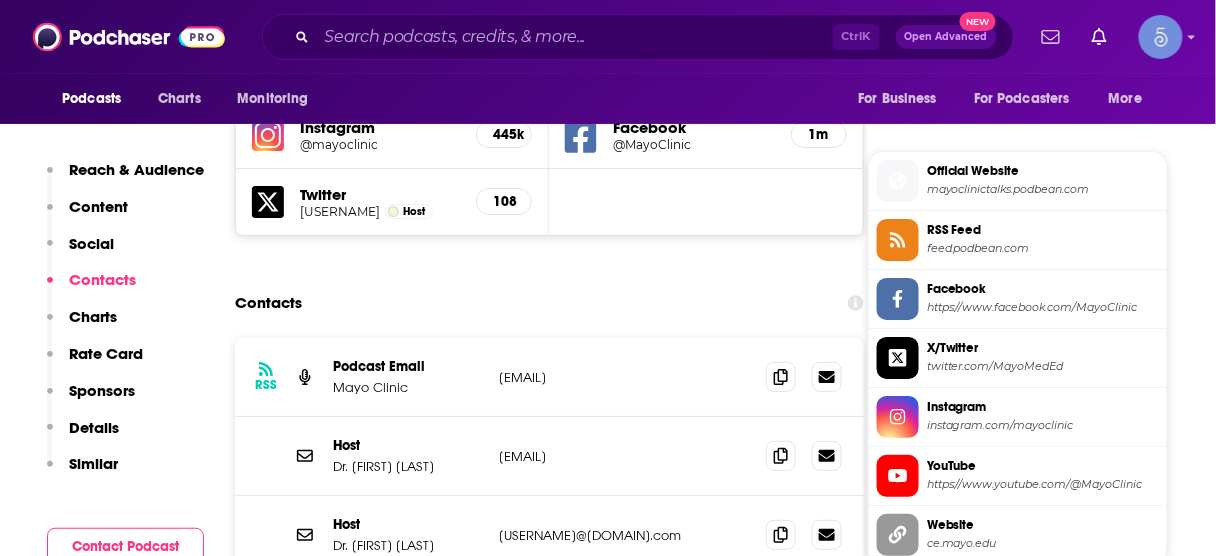 scroll, scrollTop: 1736, scrollLeft: 0, axis: vertical 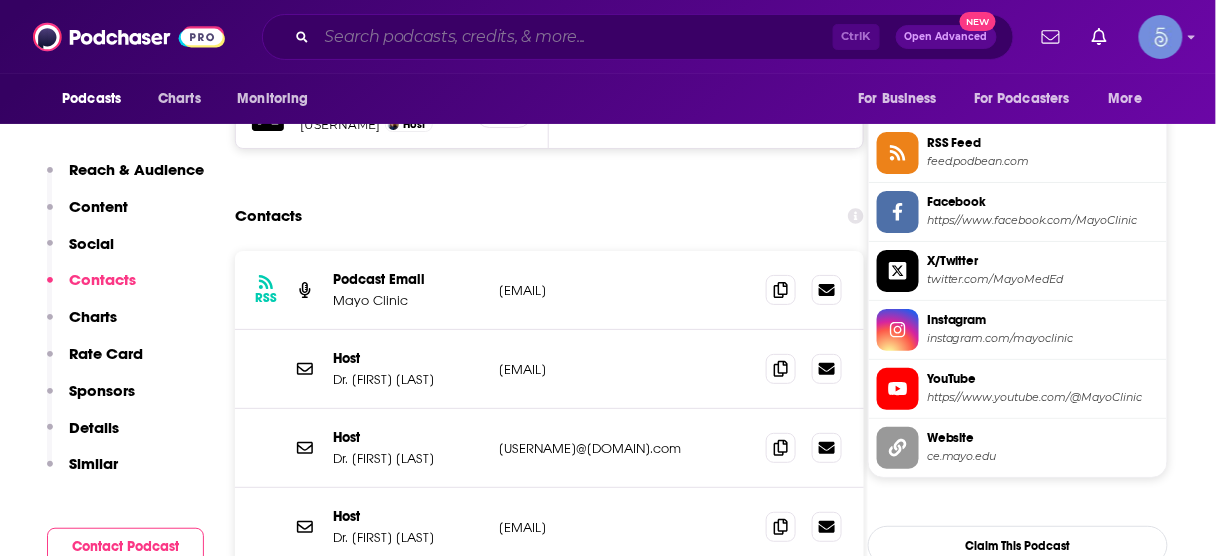 click at bounding box center (575, 37) 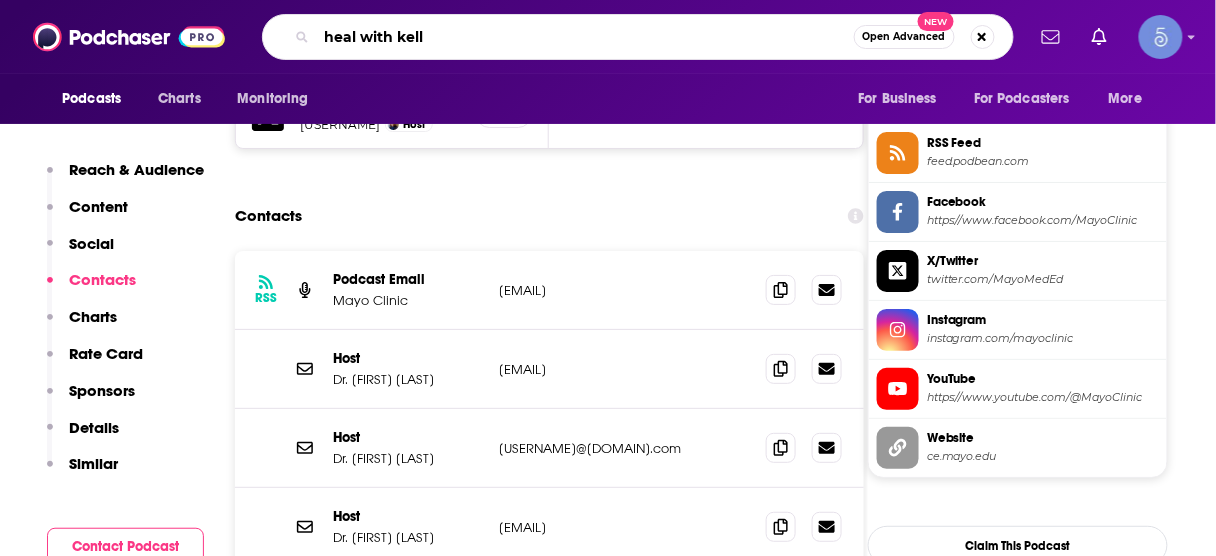 type on "heal with [USERNAME]" 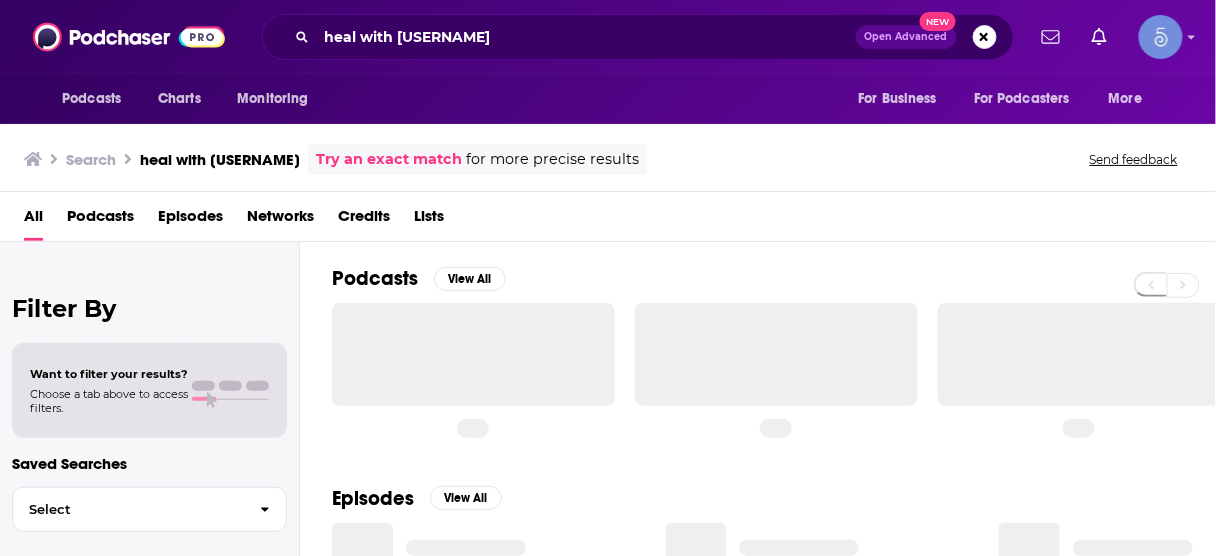 scroll, scrollTop: 0, scrollLeft: 0, axis: both 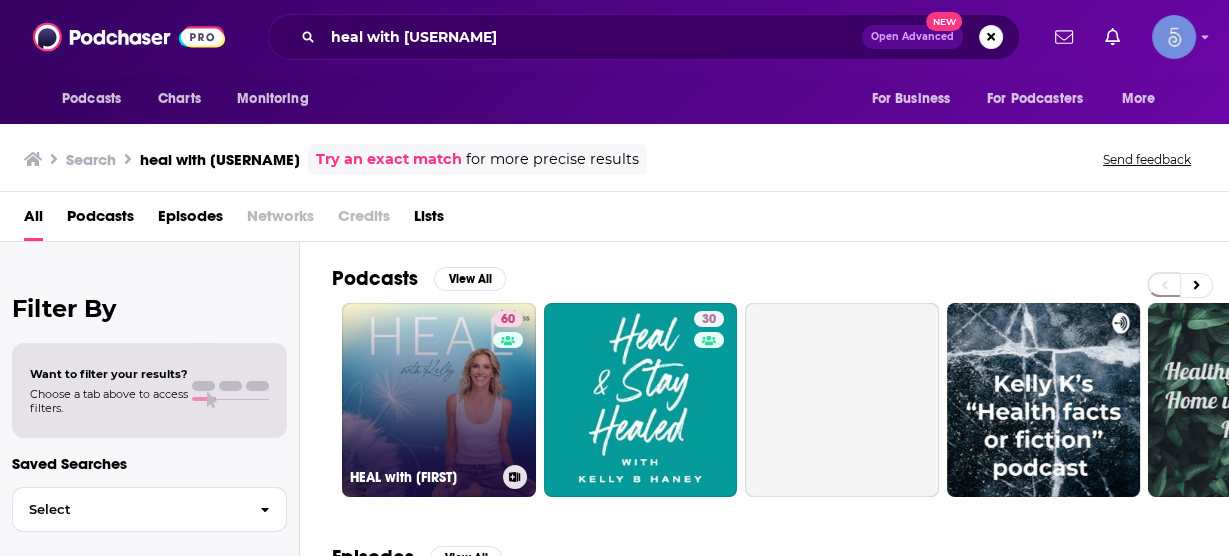 click on "60 HEAL with [FIRST]" at bounding box center (439, 400) 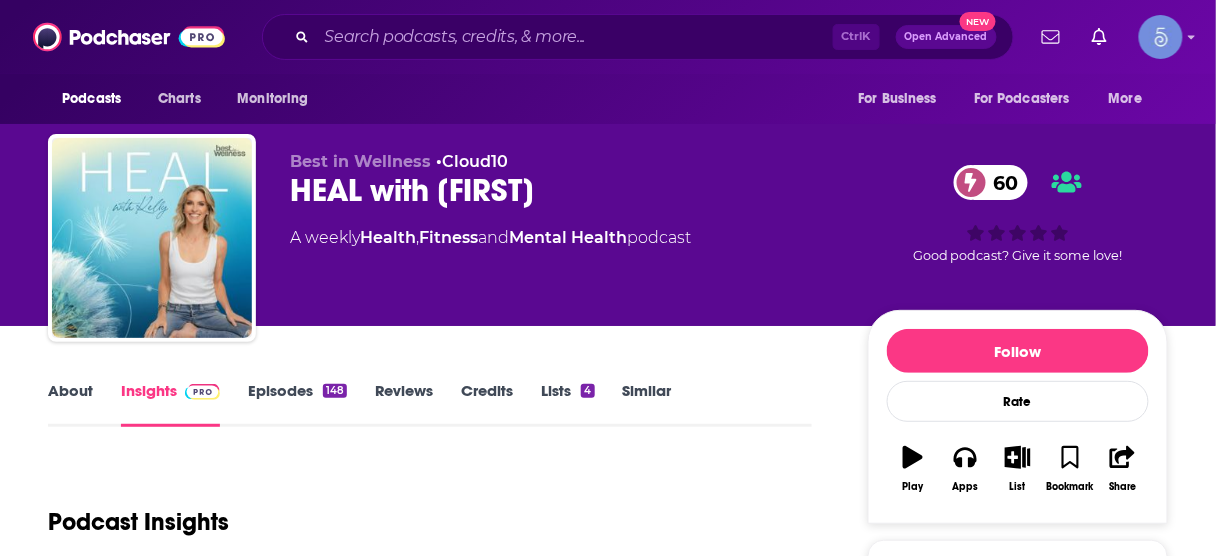 scroll, scrollTop: 240, scrollLeft: 0, axis: vertical 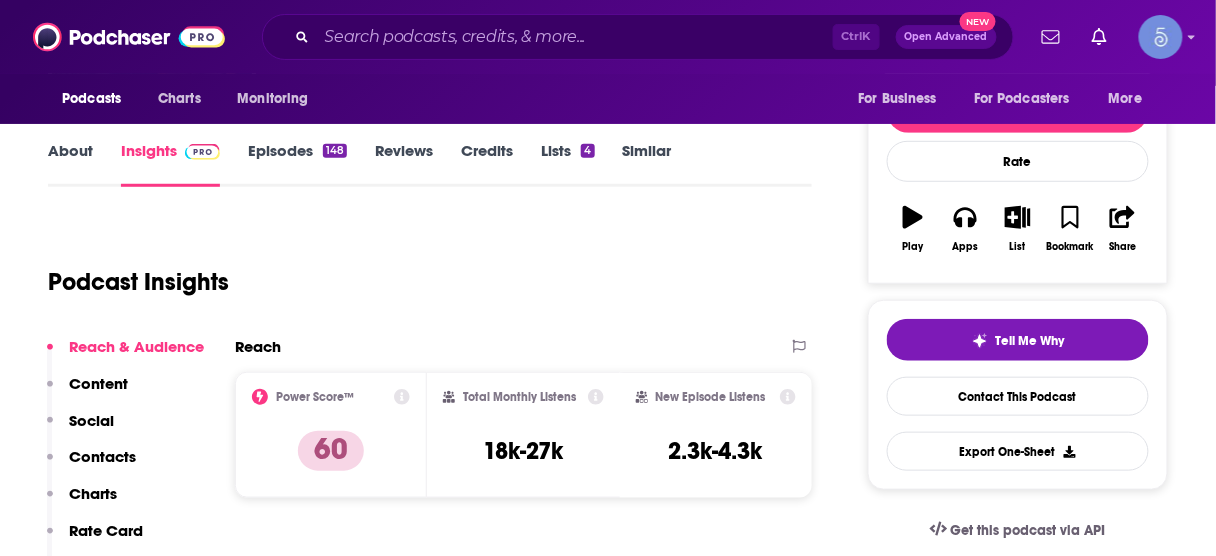 click on "Contacts" at bounding box center (102, 456) 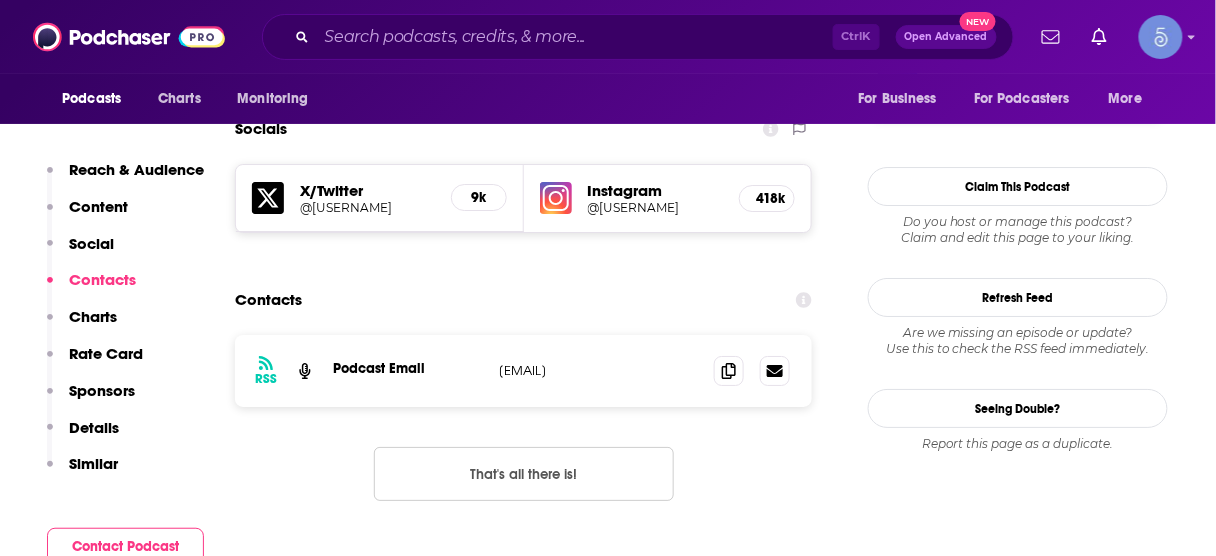 scroll, scrollTop: 1656, scrollLeft: 0, axis: vertical 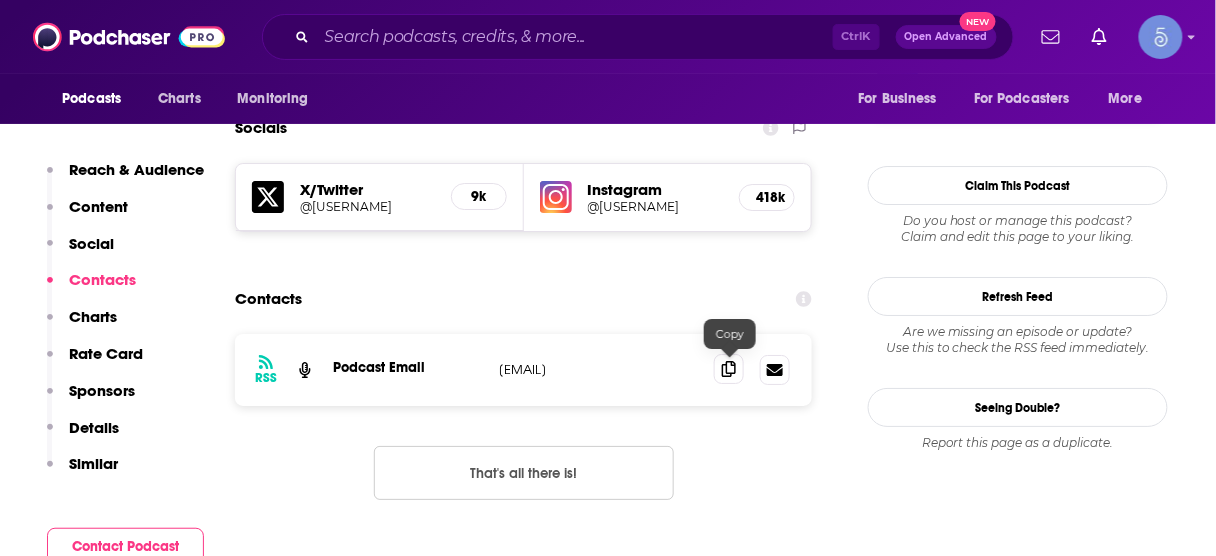 click 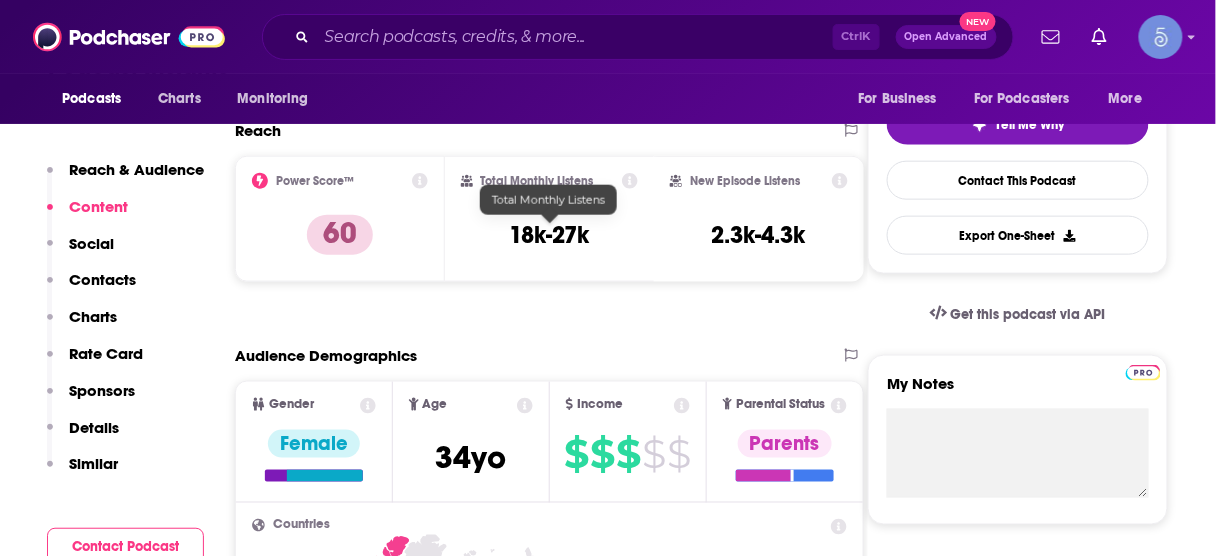 scroll, scrollTop: 216, scrollLeft: 0, axis: vertical 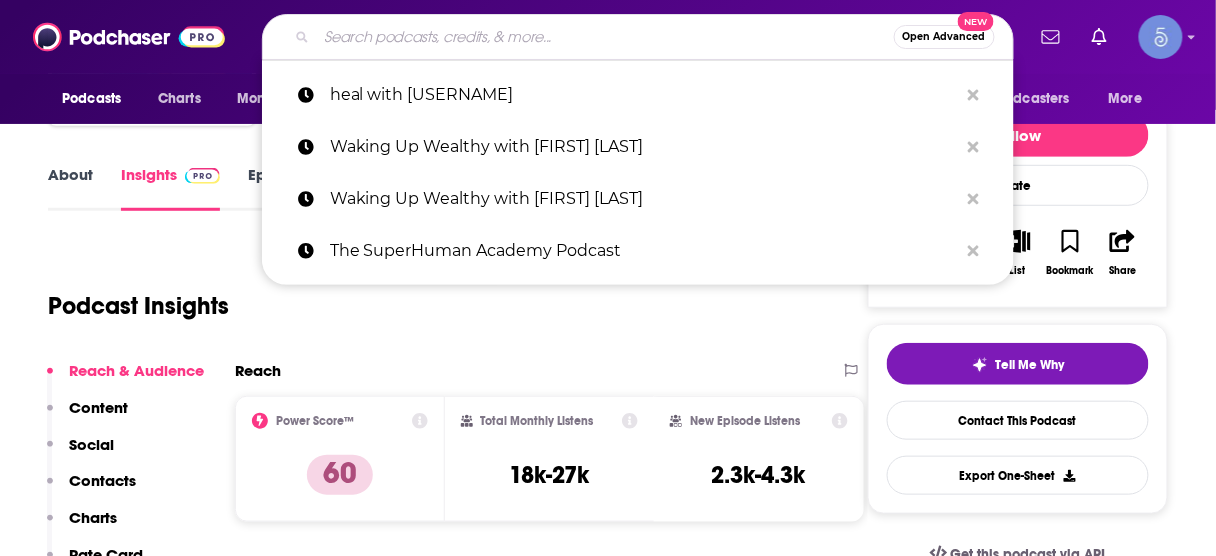 click at bounding box center [605, 37] 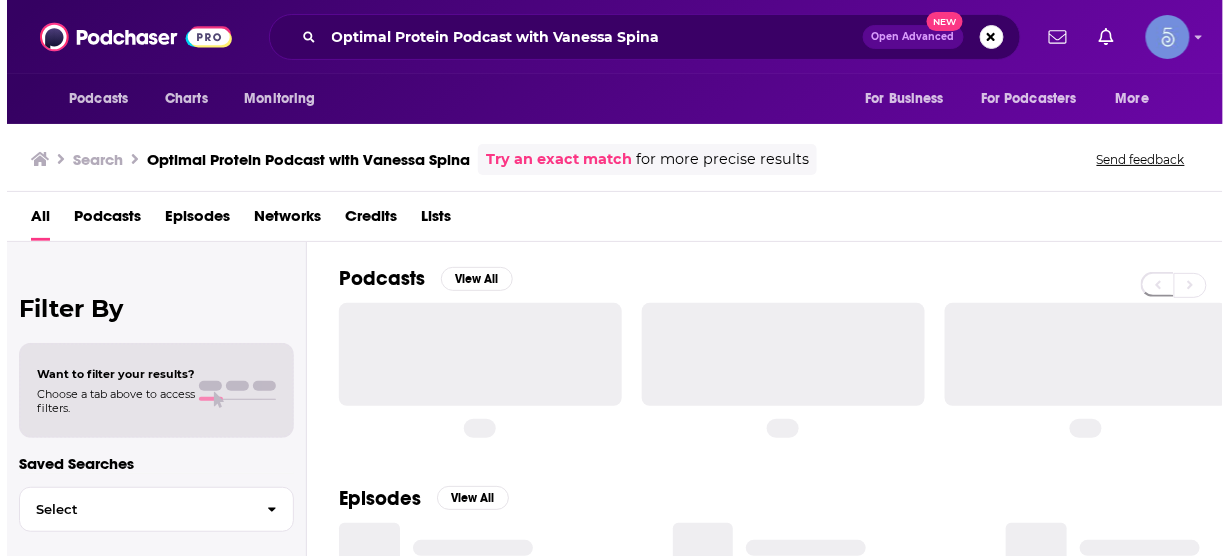 scroll, scrollTop: 0, scrollLeft: 0, axis: both 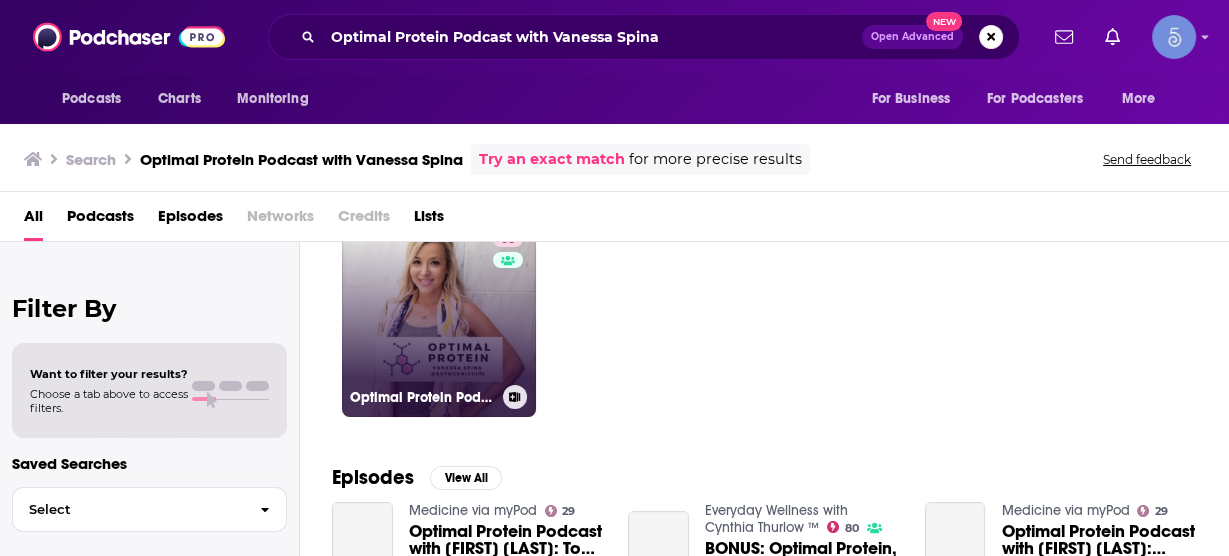 click on "68 Optimal Protein Podcast with [FIRST] [LAST]" at bounding box center (439, 320) 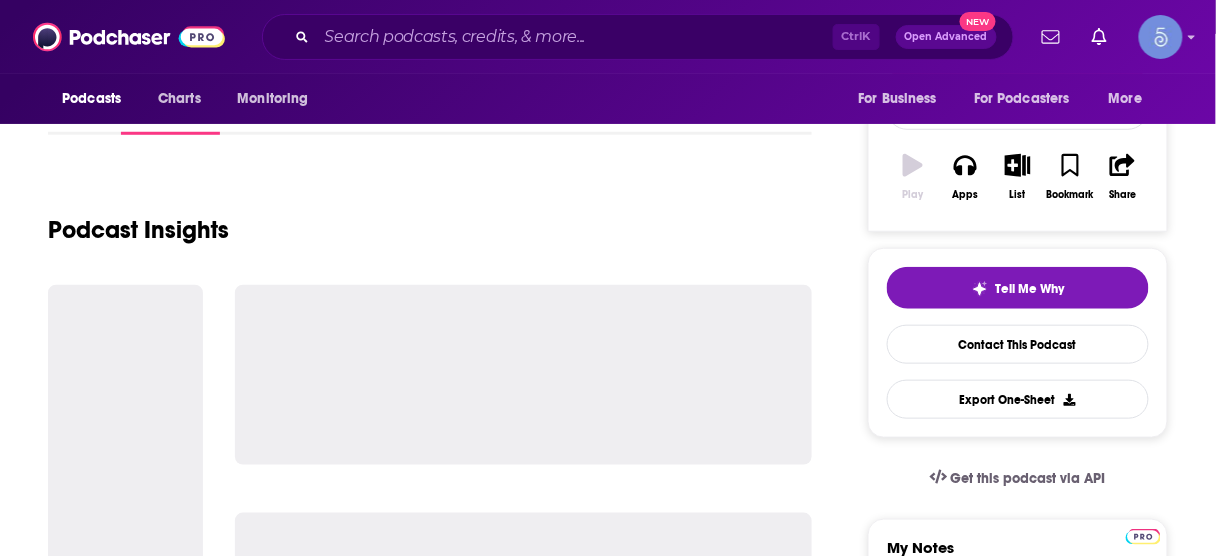 scroll, scrollTop: 320, scrollLeft: 0, axis: vertical 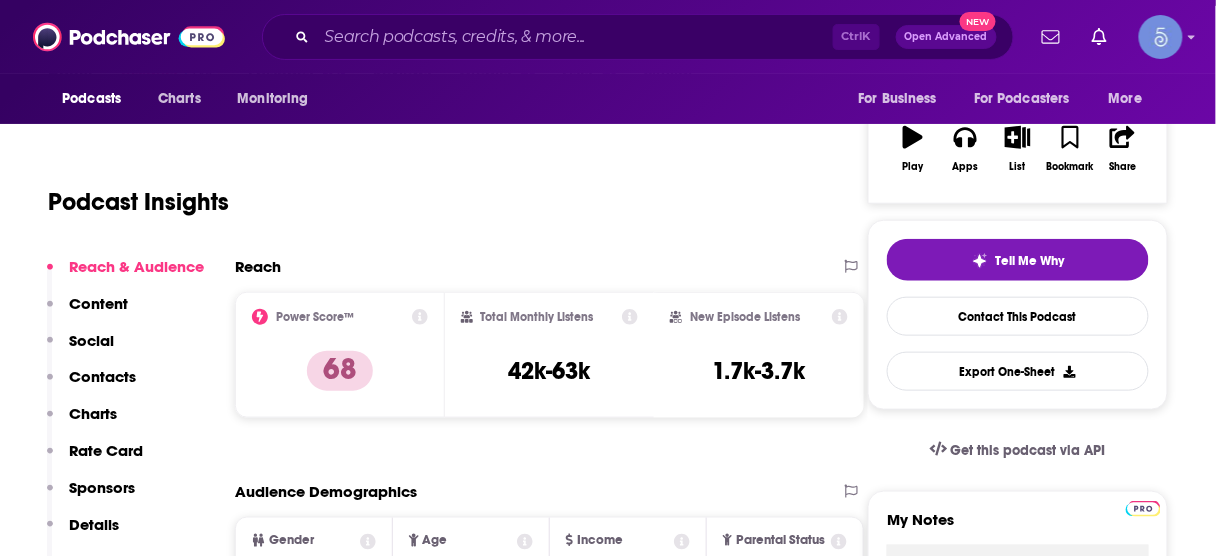 click on "Contacts" at bounding box center (102, 376) 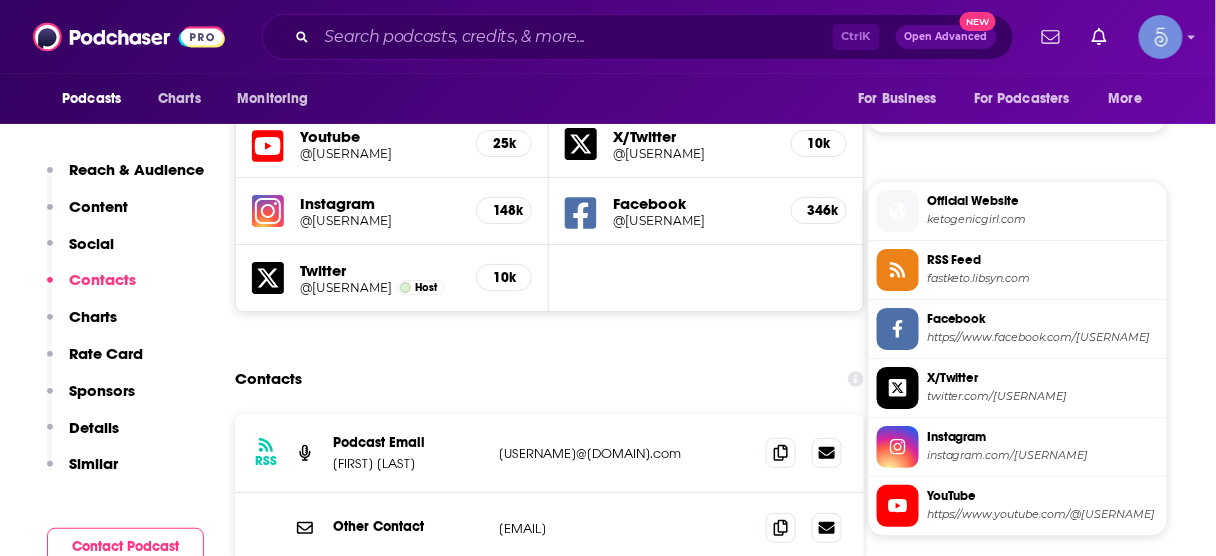scroll, scrollTop: 1781, scrollLeft: 0, axis: vertical 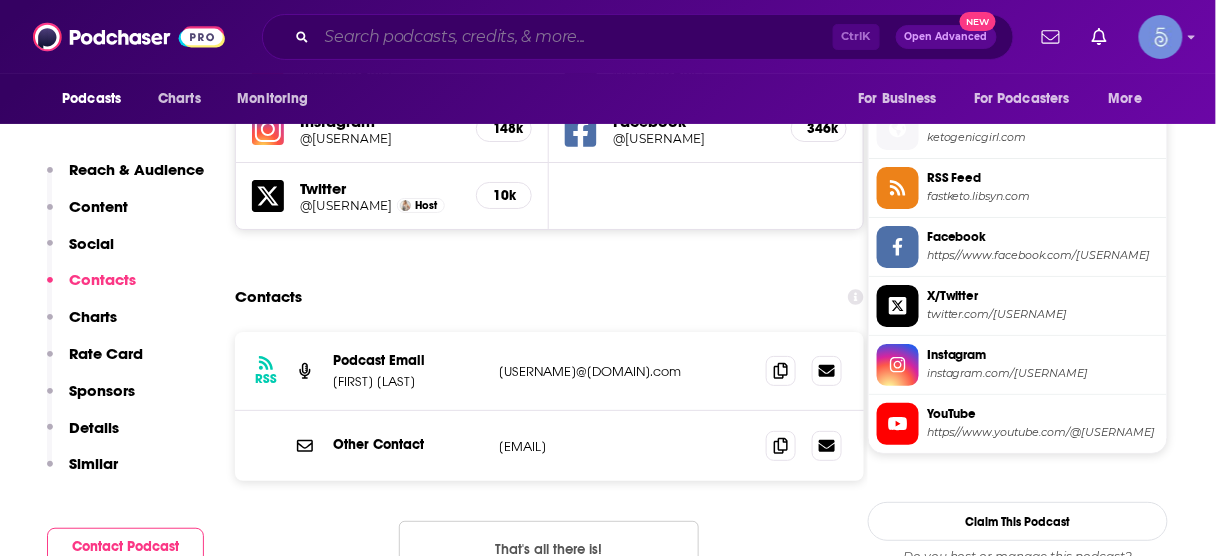 click at bounding box center (575, 37) 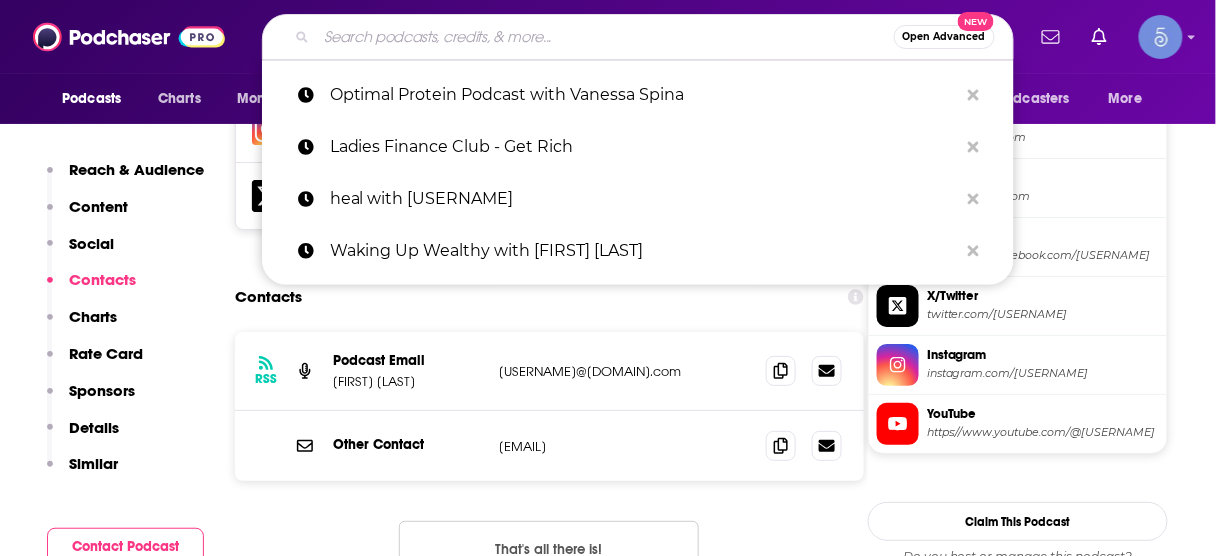 paste on "The Regan Hillyer Show" 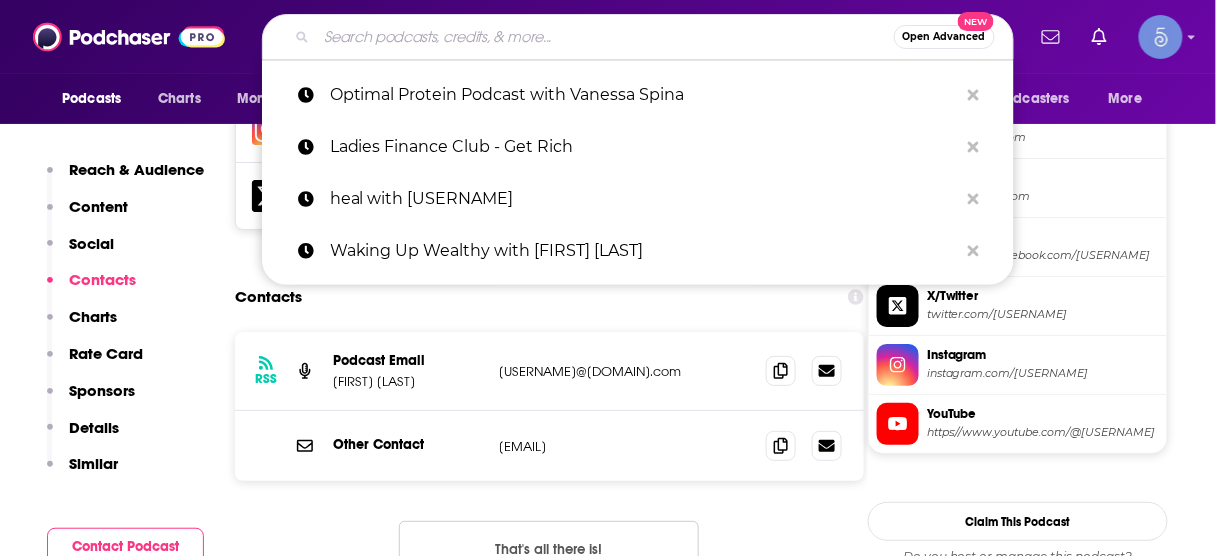 type on "The Regan Hillyer Show" 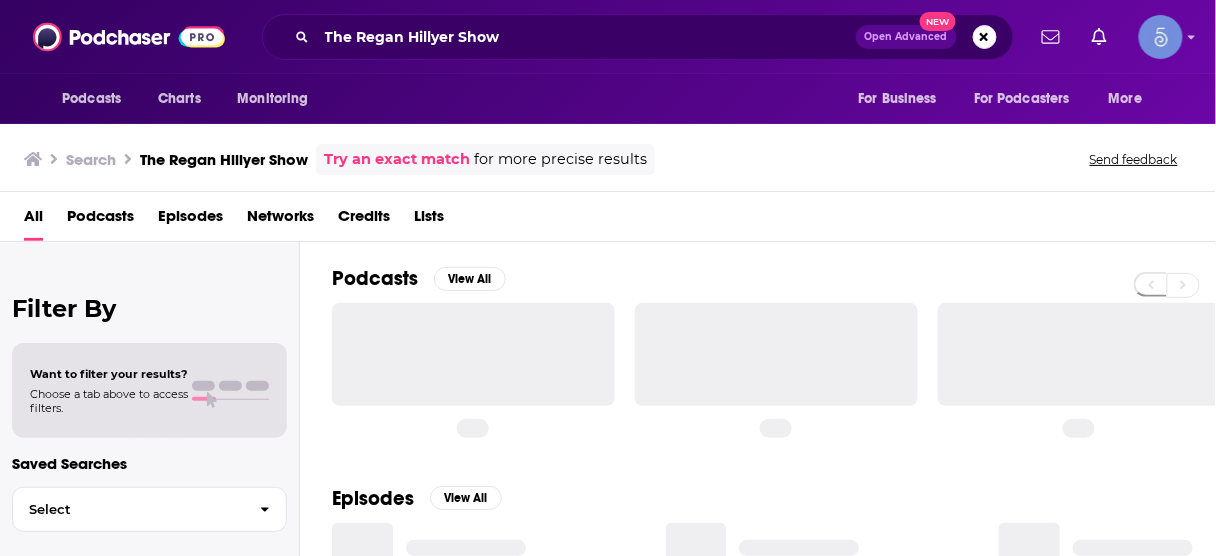 scroll, scrollTop: 0, scrollLeft: 0, axis: both 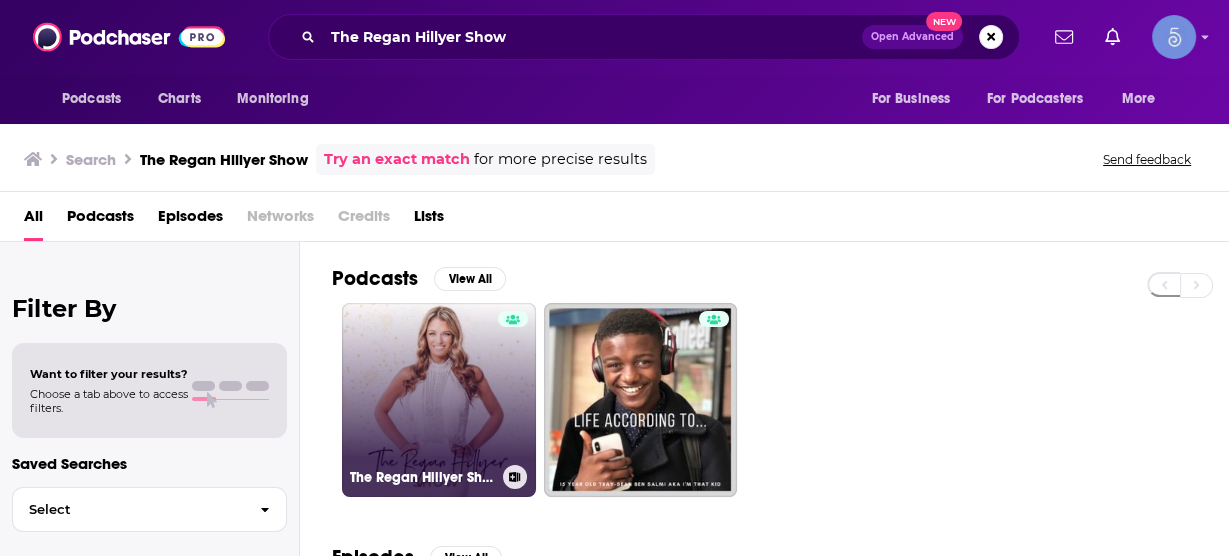 click on "The Regan Hillyer Show" at bounding box center [439, 400] 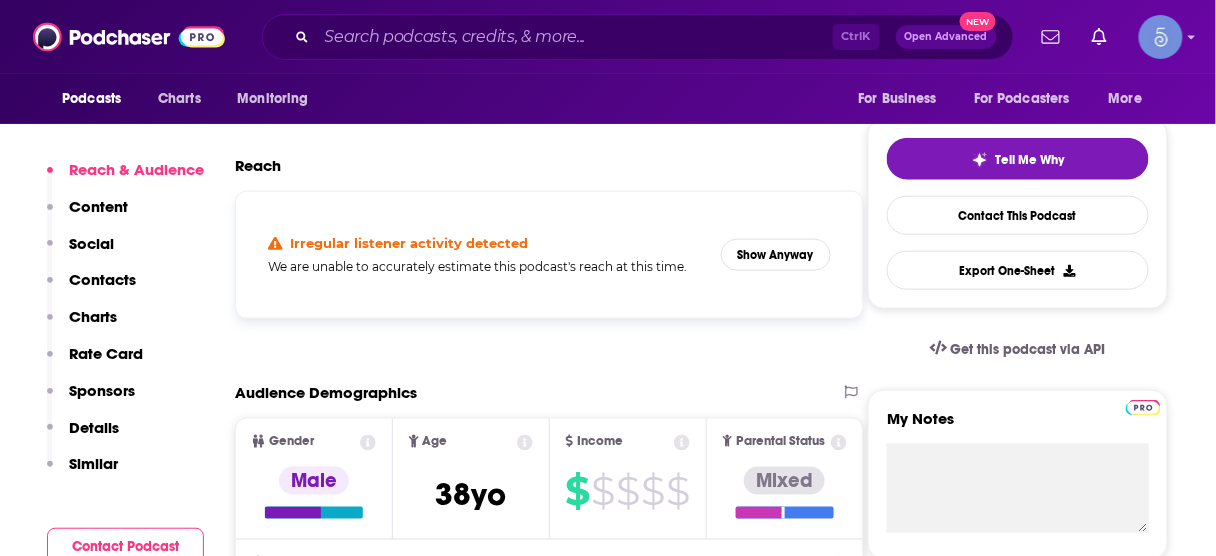 scroll, scrollTop: 480, scrollLeft: 0, axis: vertical 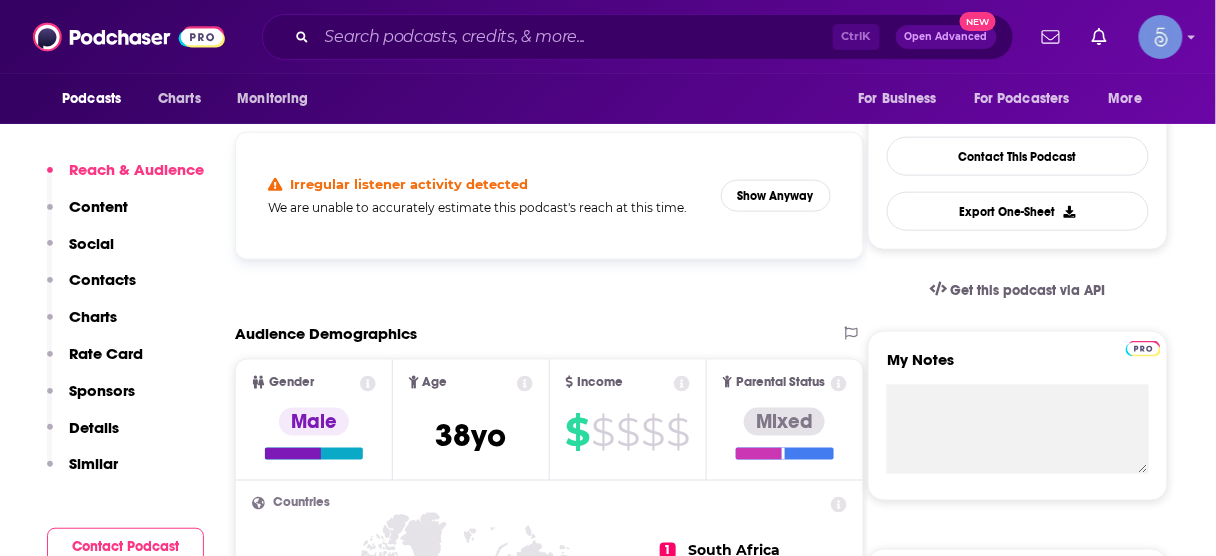 click on "Contacts" at bounding box center (102, 279) 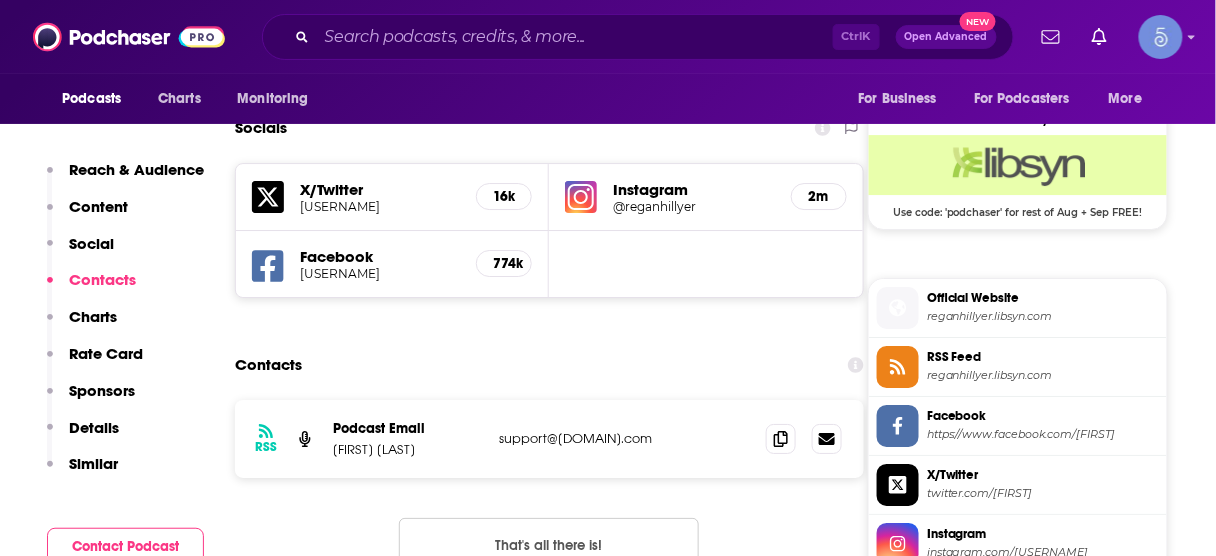 scroll, scrollTop: 1669, scrollLeft: 0, axis: vertical 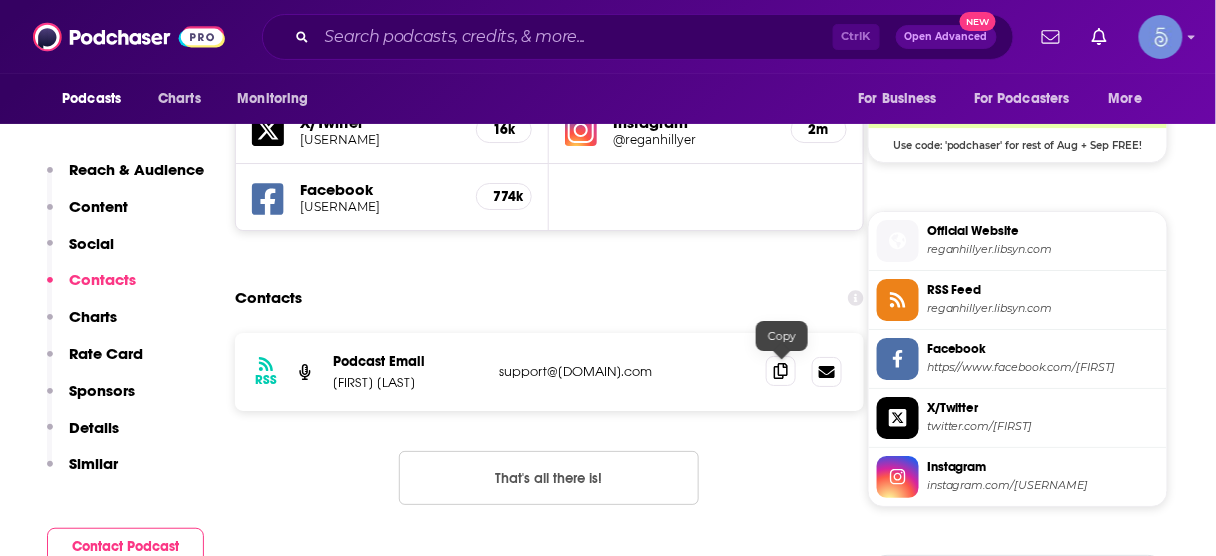 click 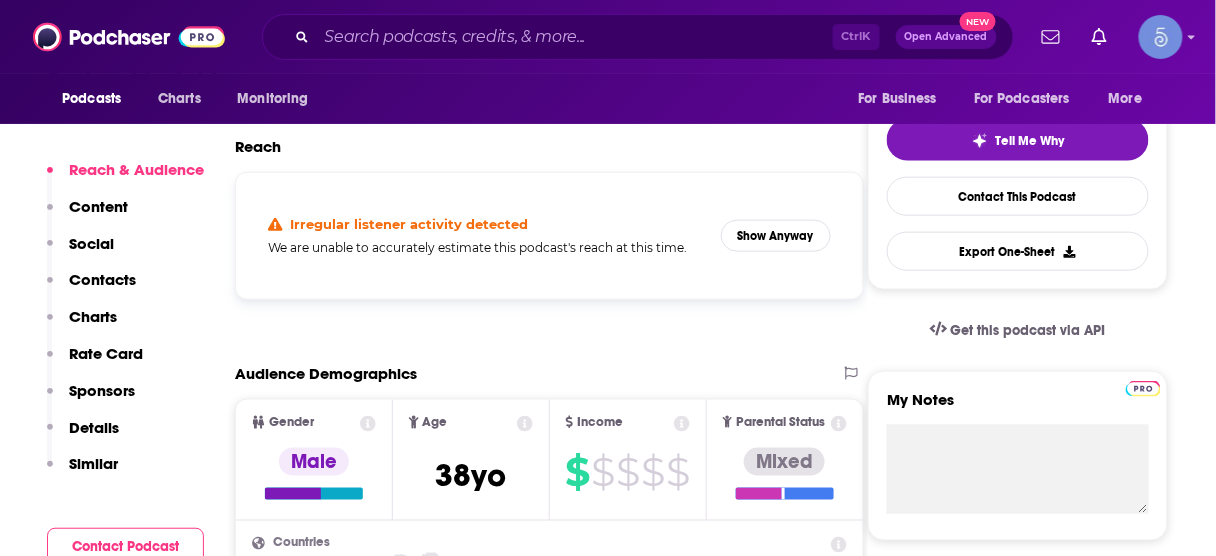 scroll, scrollTop: 469, scrollLeft: 0, axis: vertical 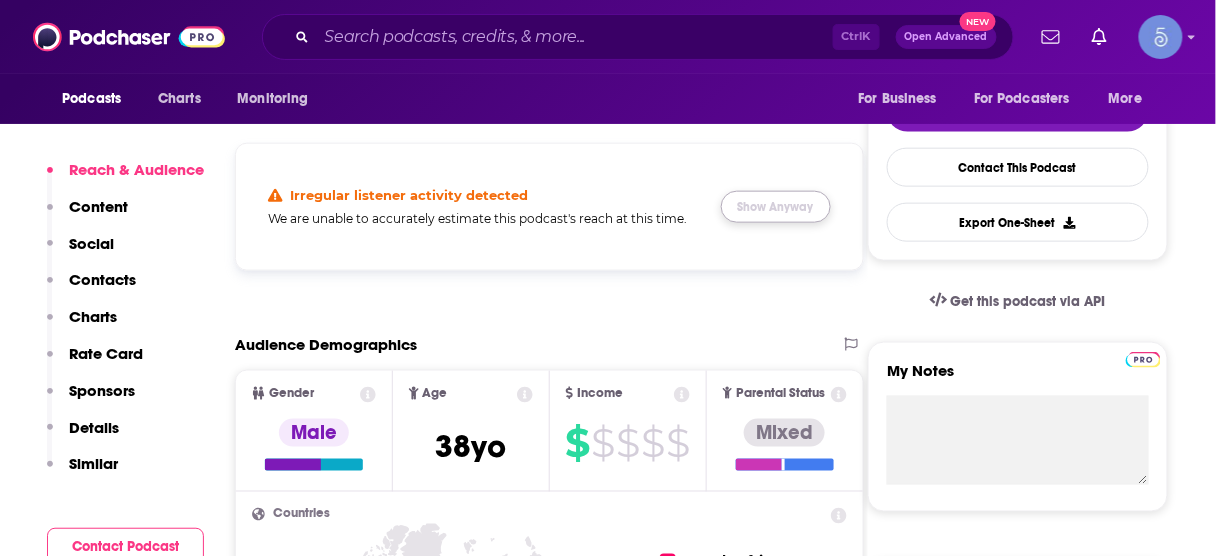 click on "Show Anyway" at bounding box center (776, 207) 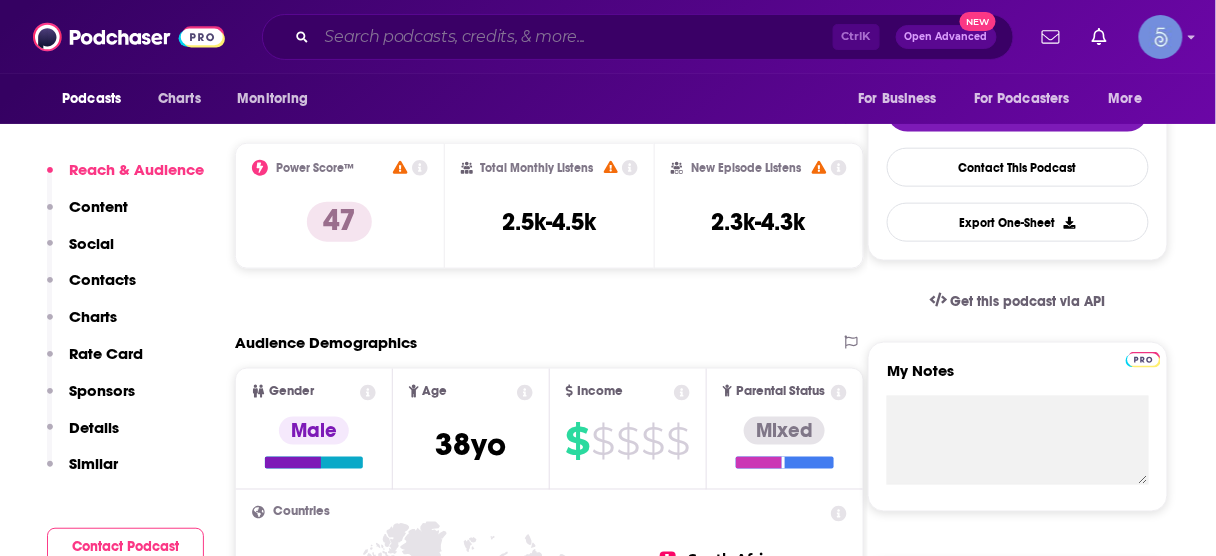 click at bounding box center (575, 37) 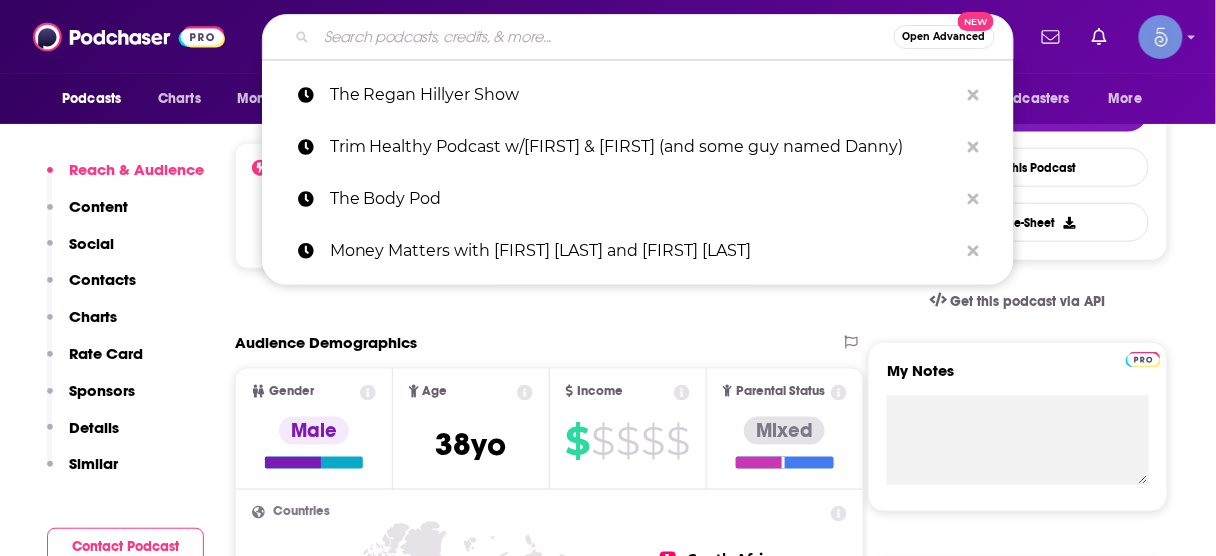 paste on "[FIRST]" 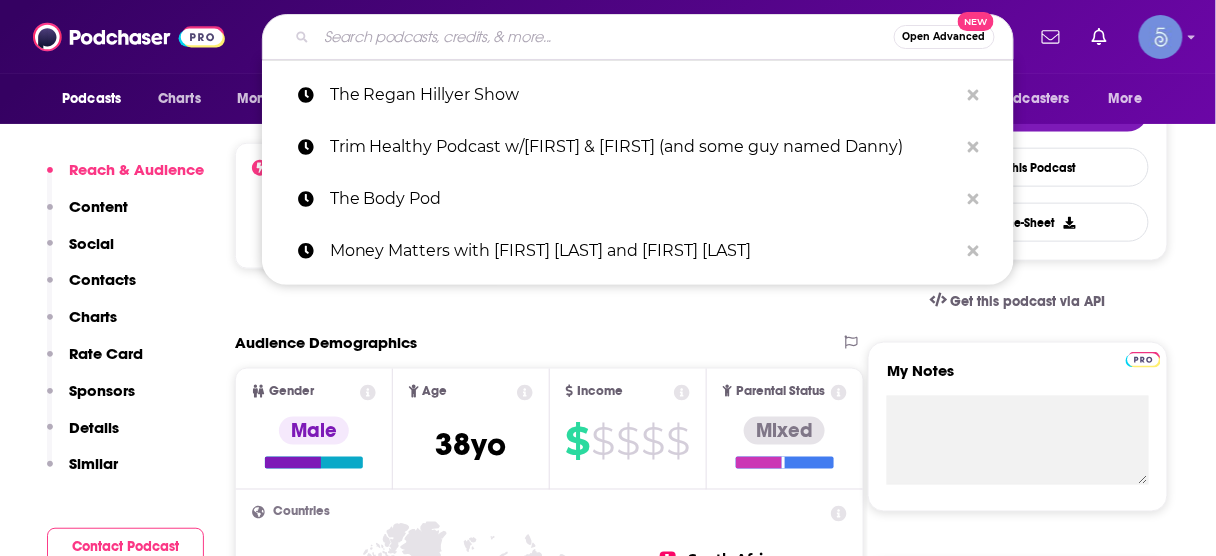 type on "[FIRST]" 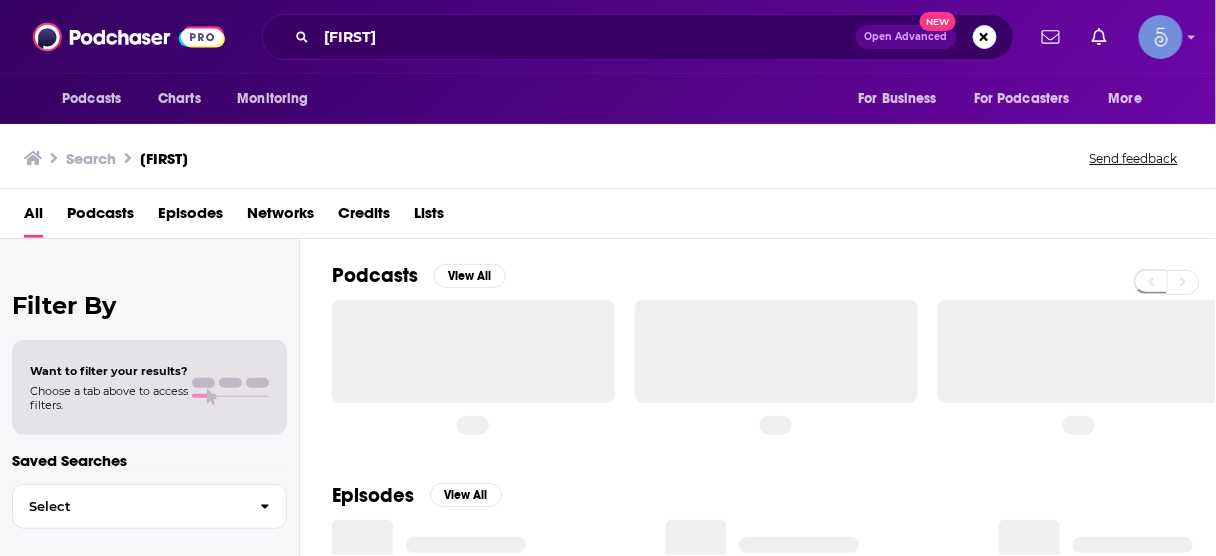 scroll, scrollTop: 0, scrollLeft: 0, axis: both 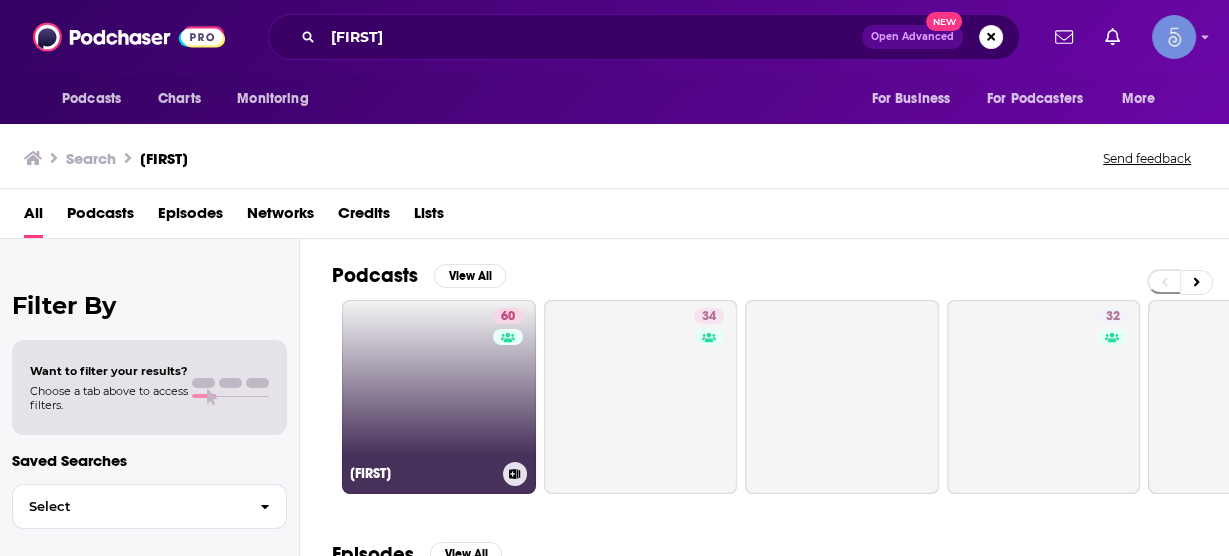 click on "60 HERself" at bounding box center (439, 397) 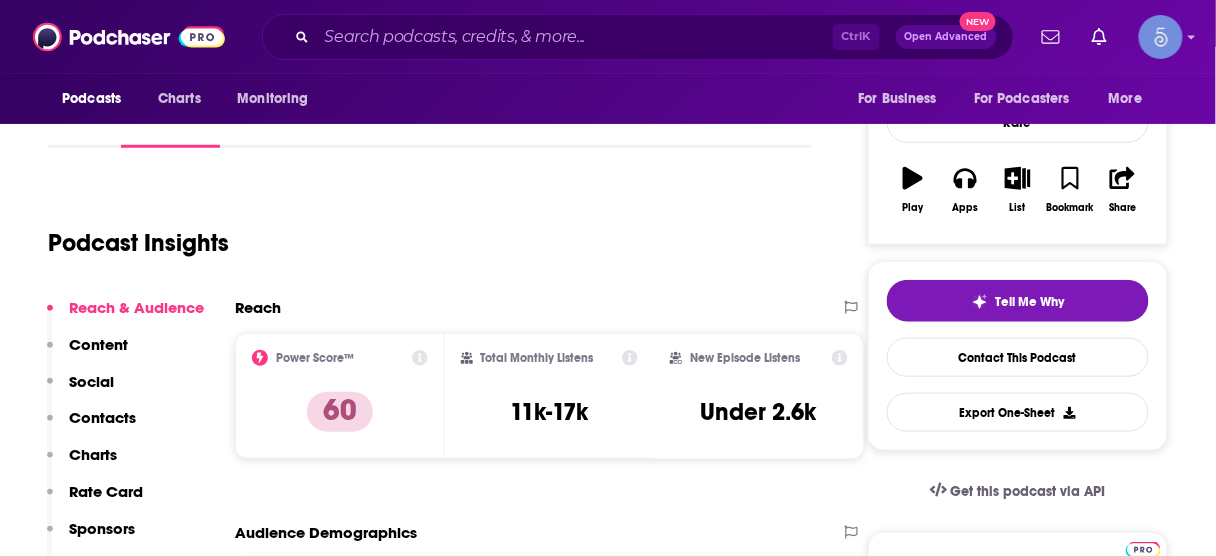 scroll, scrollTop: 320, scrollLeft: 0, axis: vertical 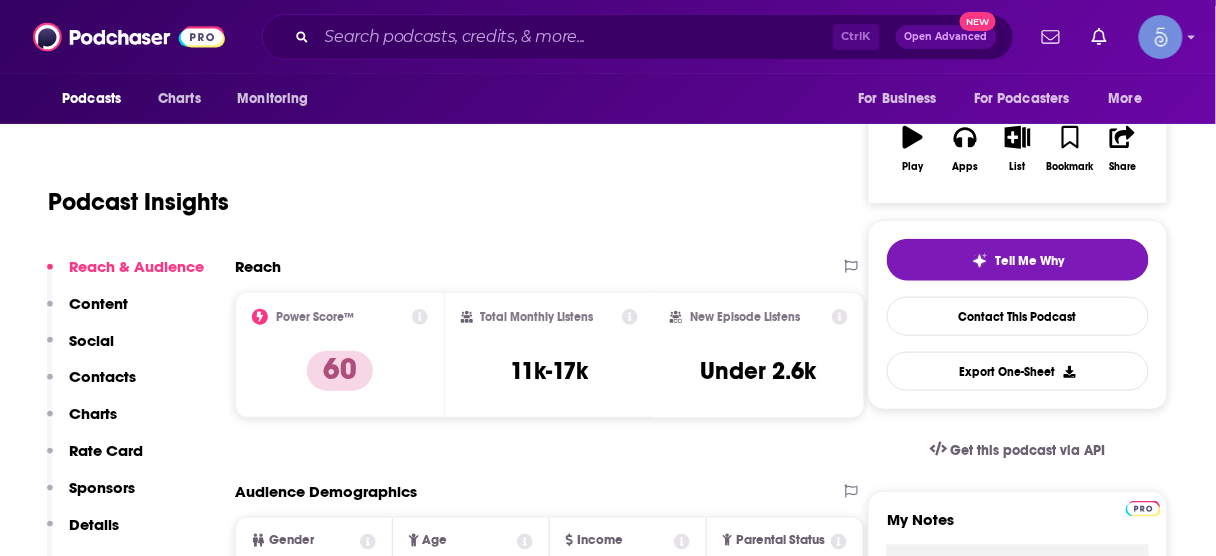 click on "Contacts" at bounding box center (102, 376) 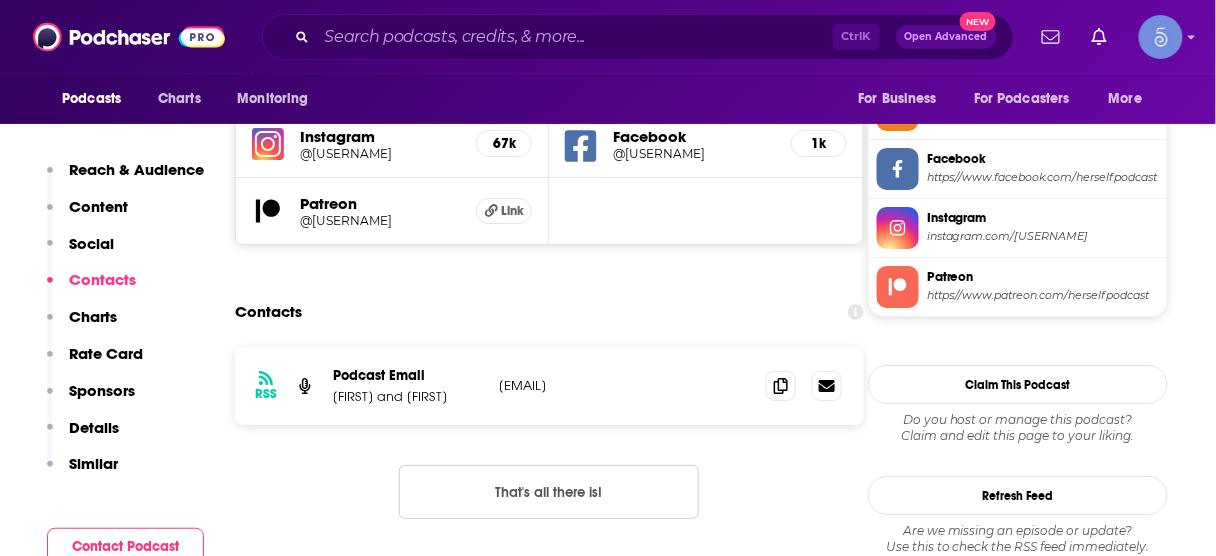 scroll, scrollTop: 1713, scrollLeft: 0, axis: vertical 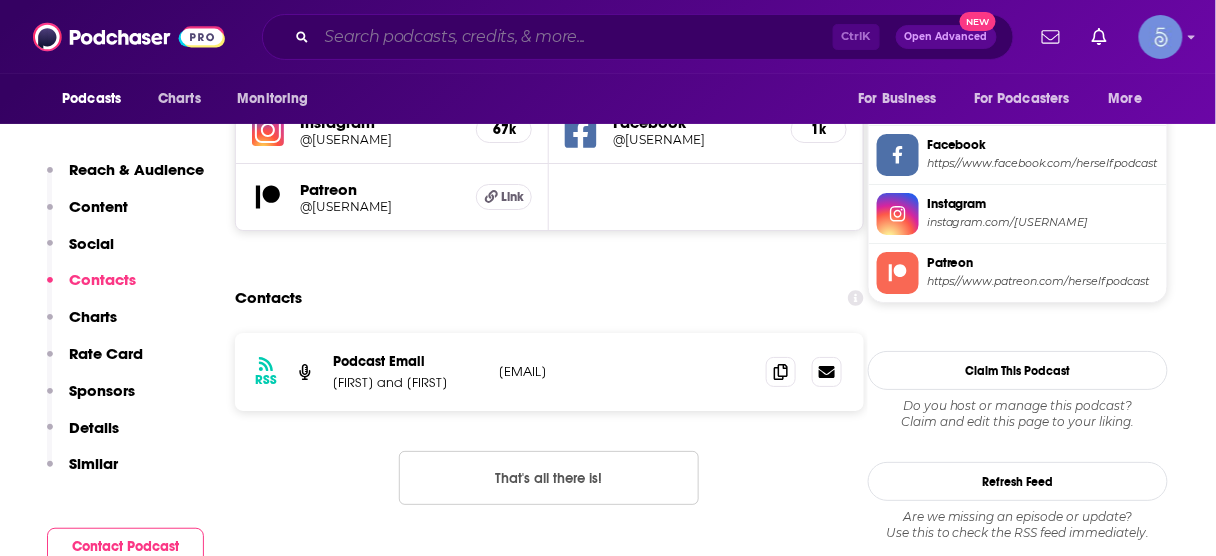 click at bounding box center [575, 37] 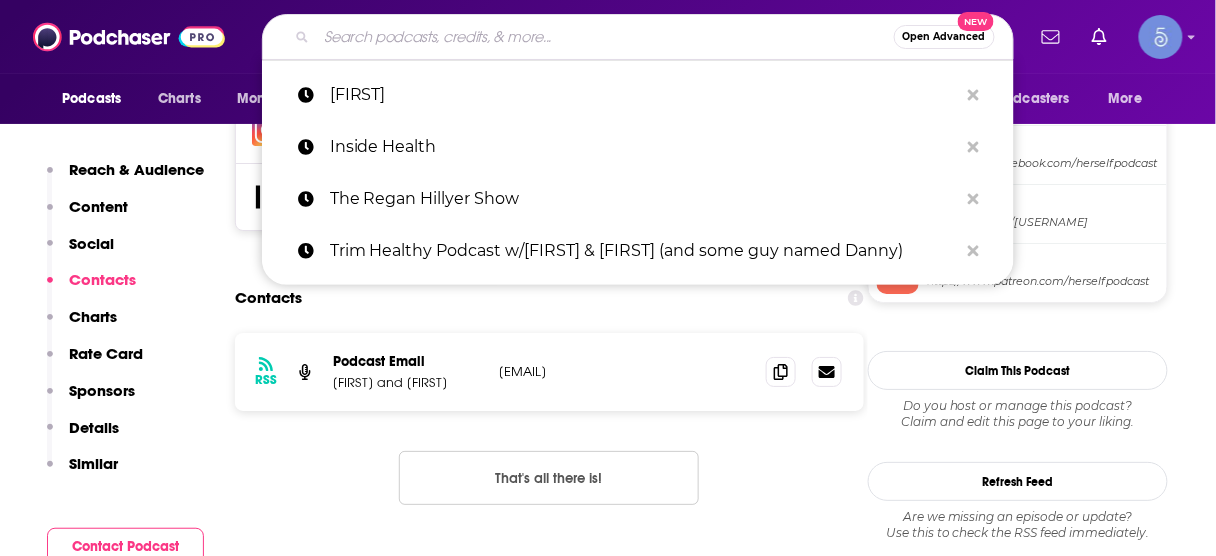 paste on "Mitolife Radio" 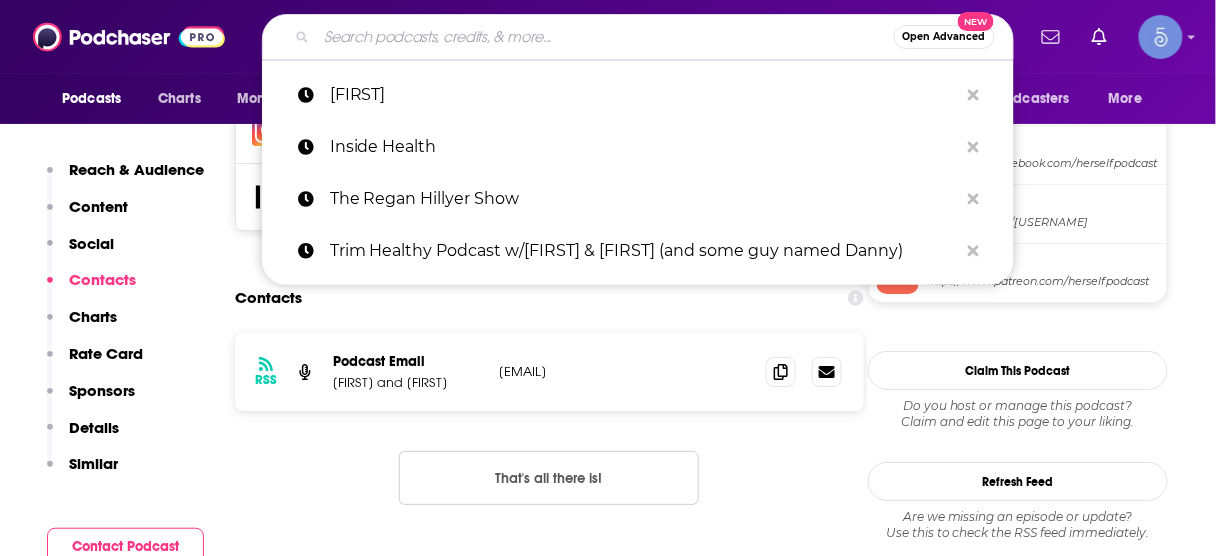 type on "Mitolife Radio" 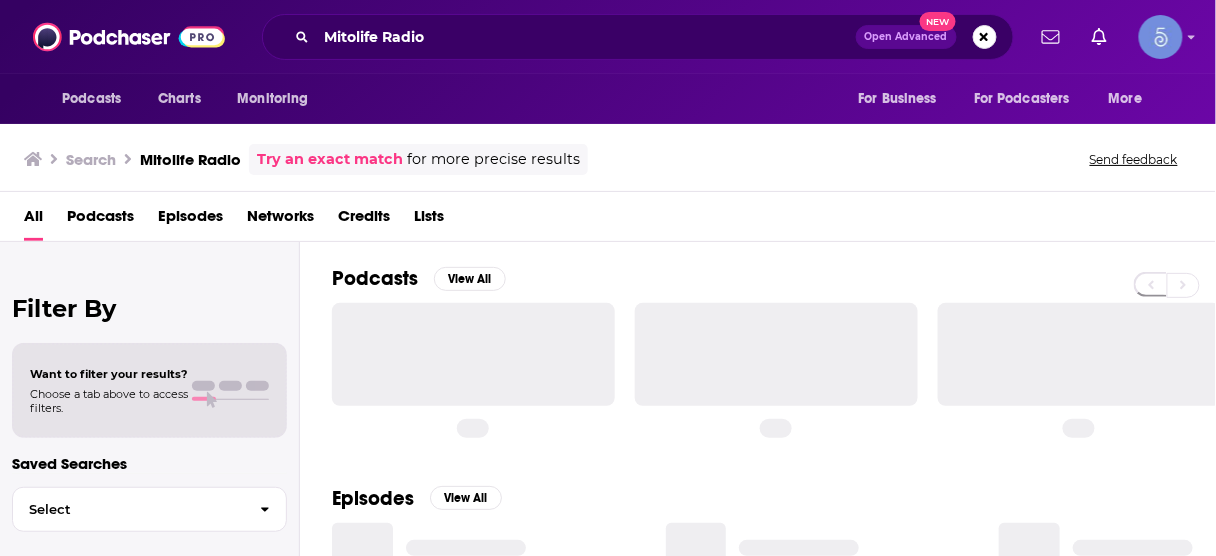 scroll, scrollTop: 0, scrollLeft: 0, axis: both 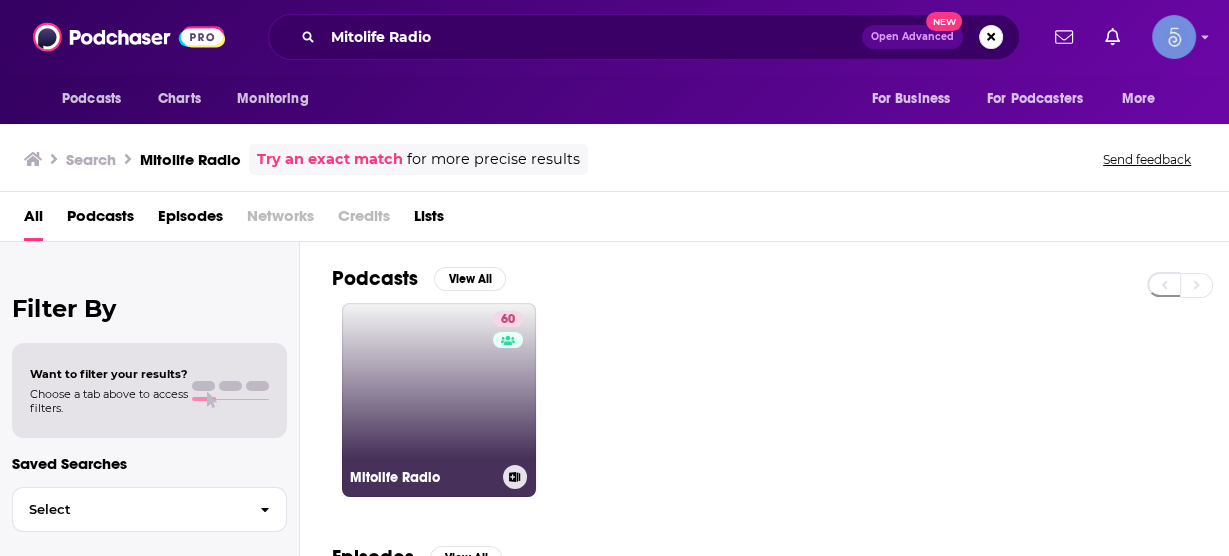 click on "60 Mitolife Radio" at bounding box center (439, 400) 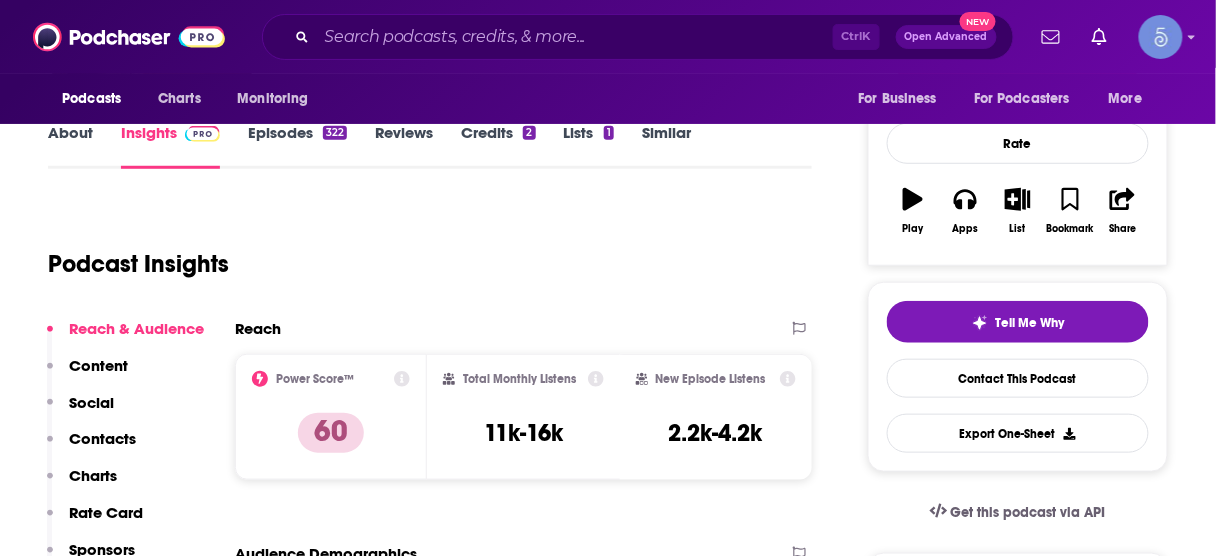 scroll, scrollTop: 320, scrollLeft: 0, axis: vertical 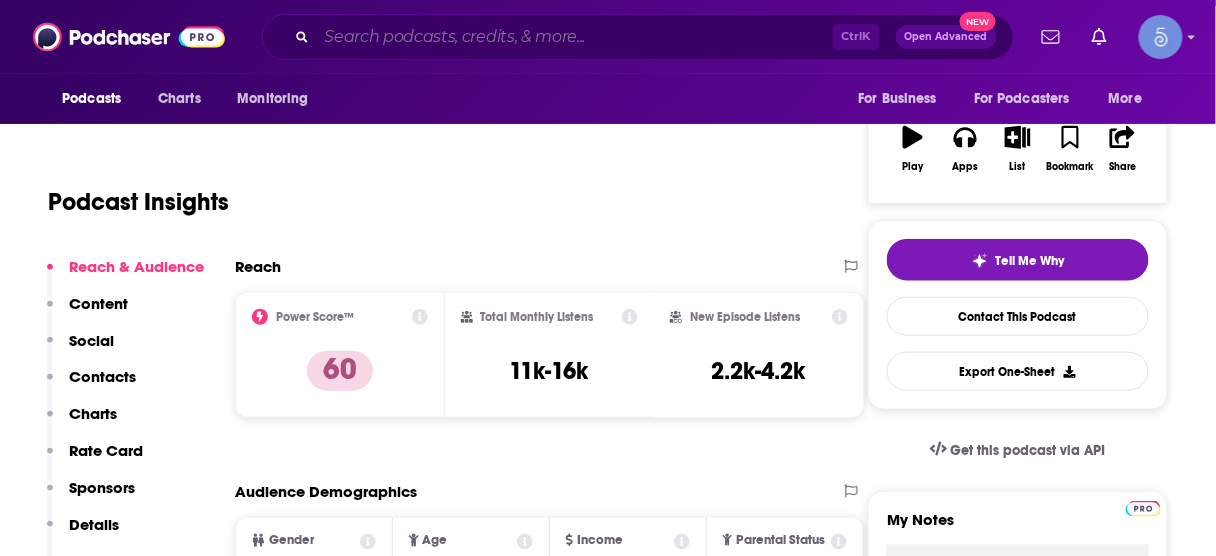 click at bounding box center [575, 37] 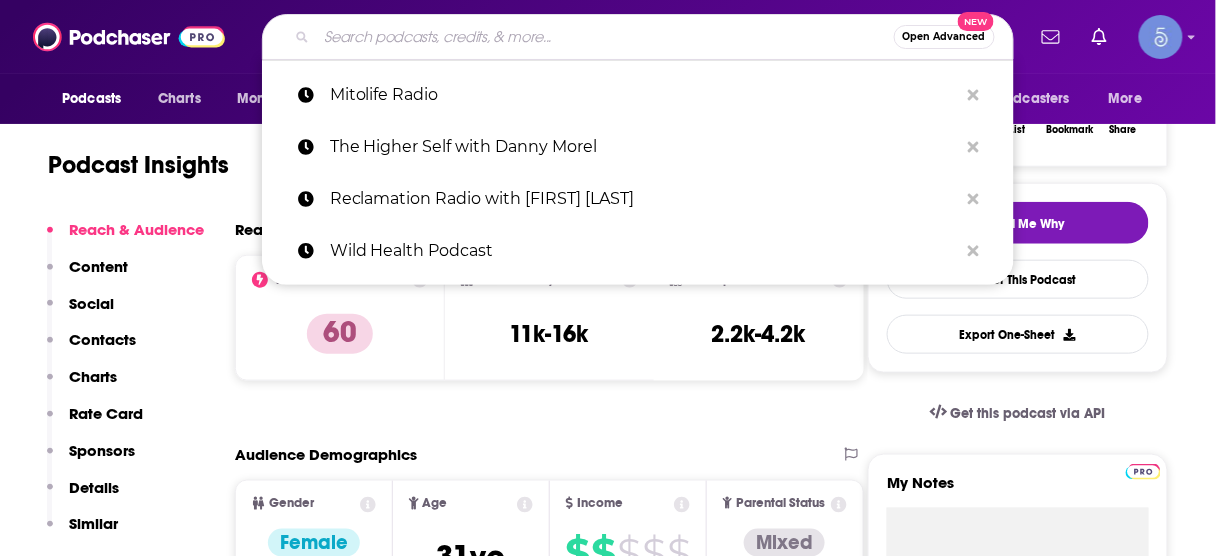 scroll, scrollTop: 400, scrollLeft: 0, axis: vertical 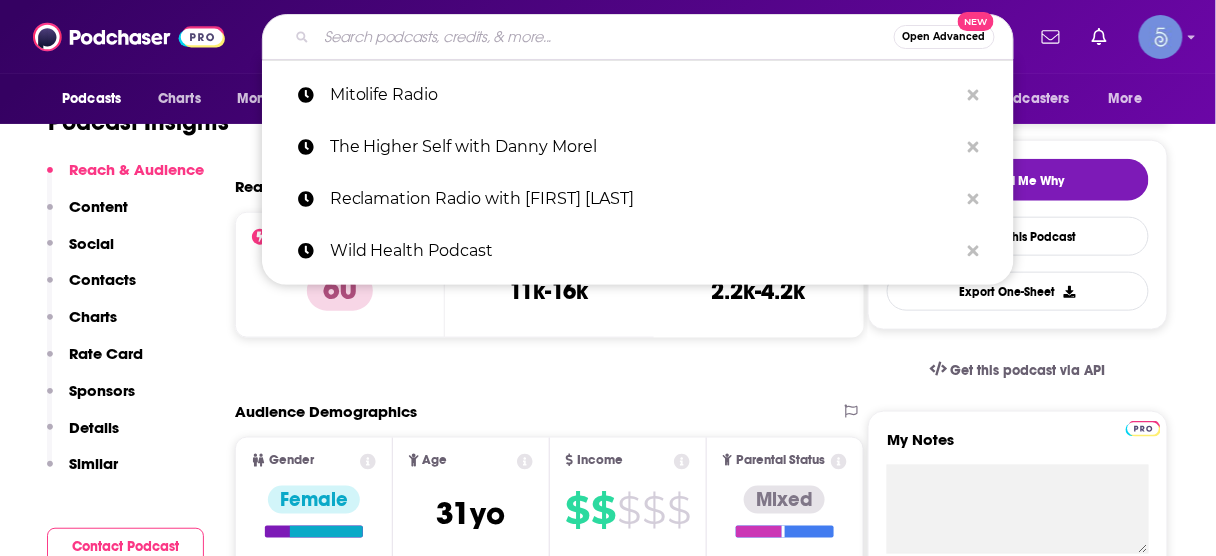 click on "Contacts" at bounding box center (102, 279) 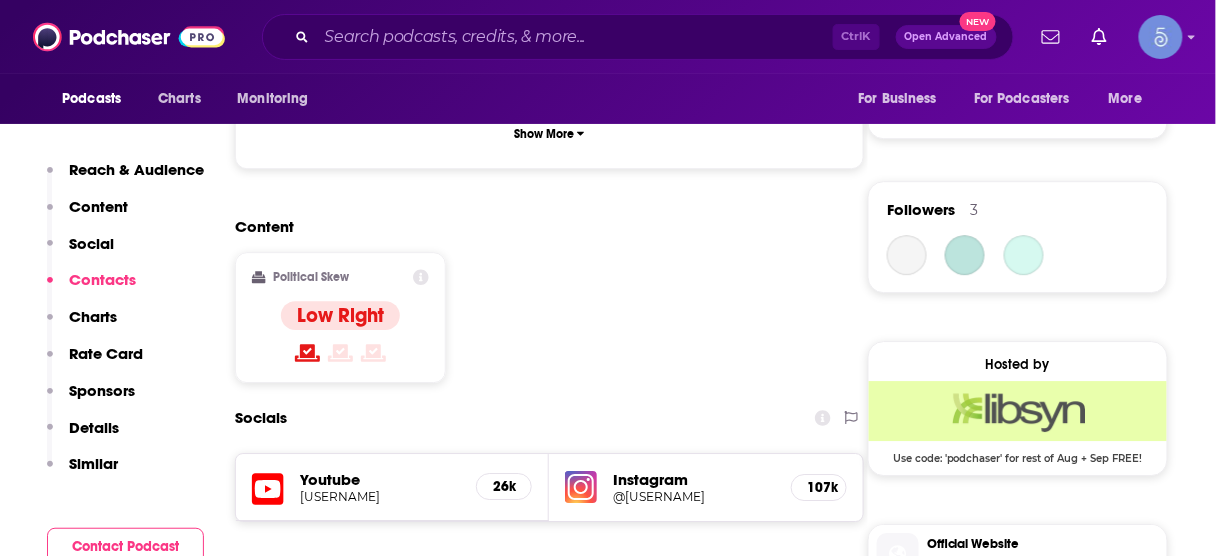 scroll, scrollTop: 1646, scrollLeft: 0, axis: vertical 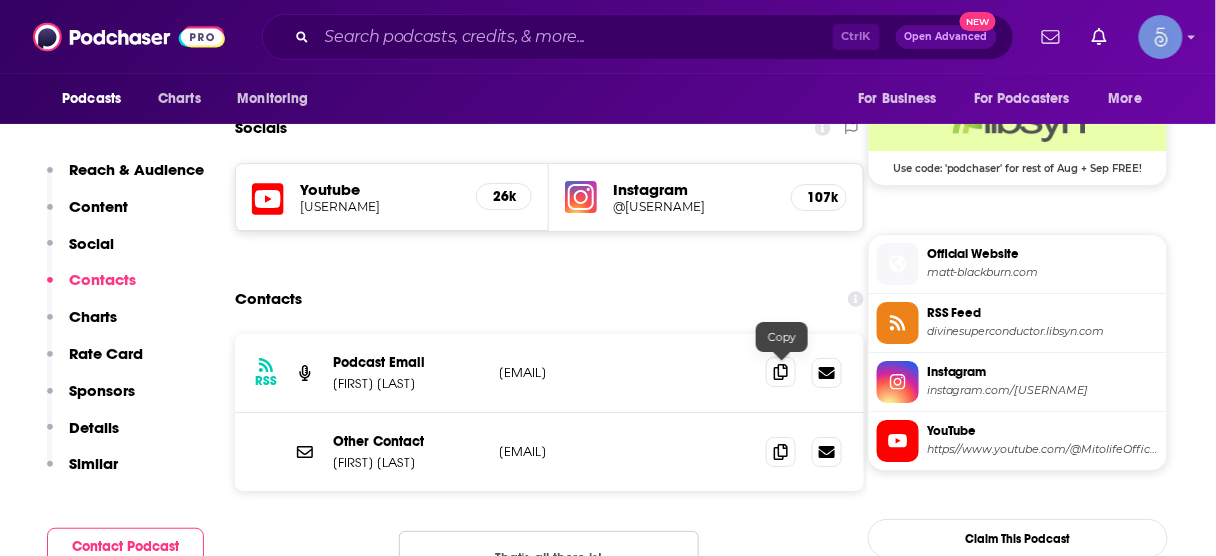 click 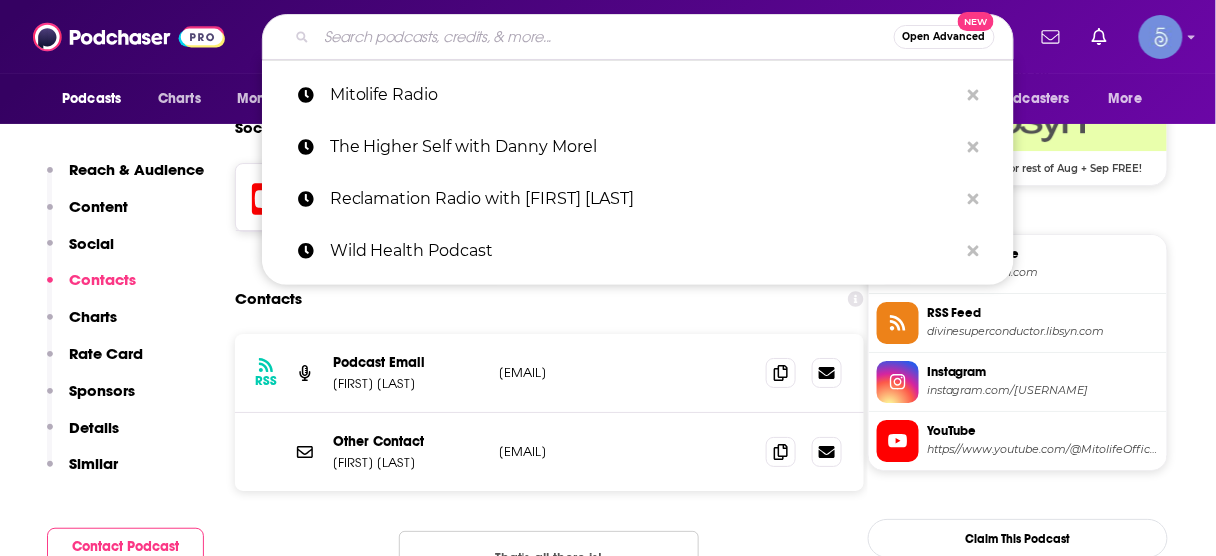 click at bounding box center (605, 37) 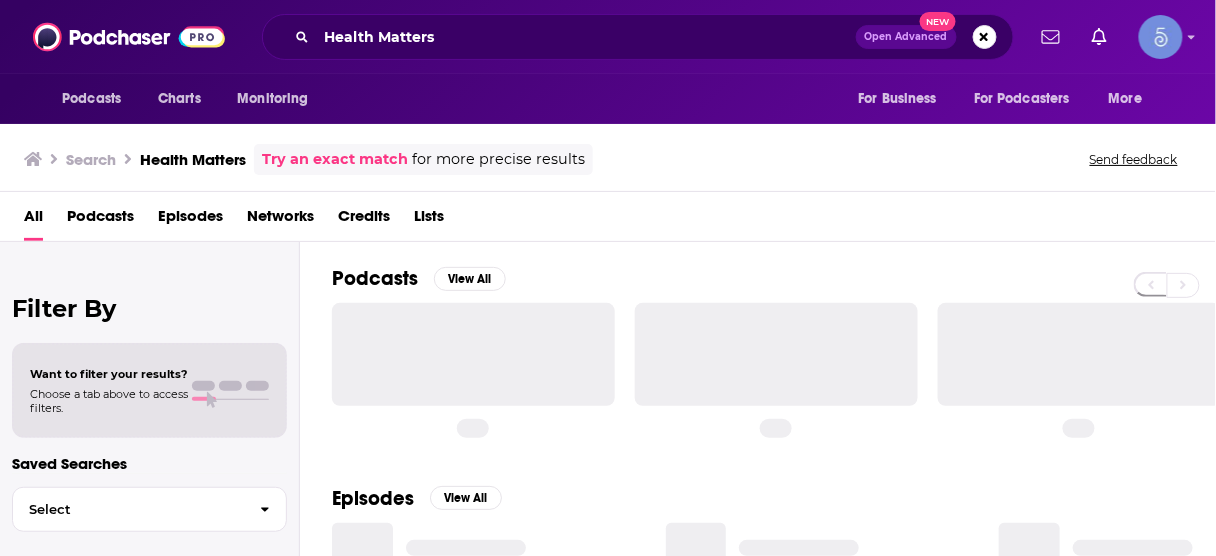 scroll, scrollTop: 0, scrollLeft: 0, axis: both 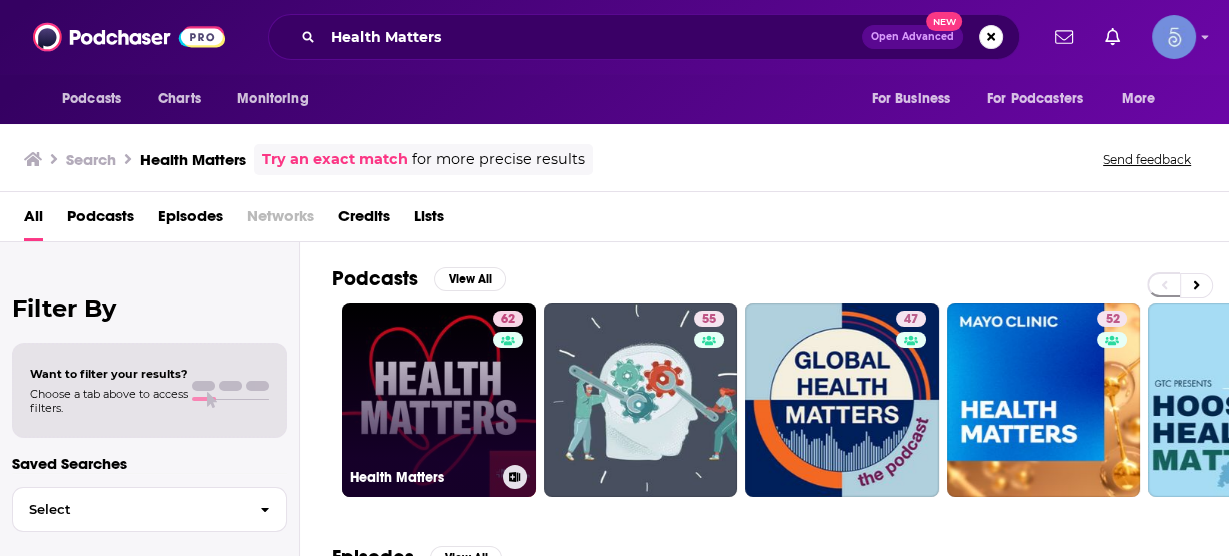 click on "62 Health Matters" at bounding box center (439, 400) 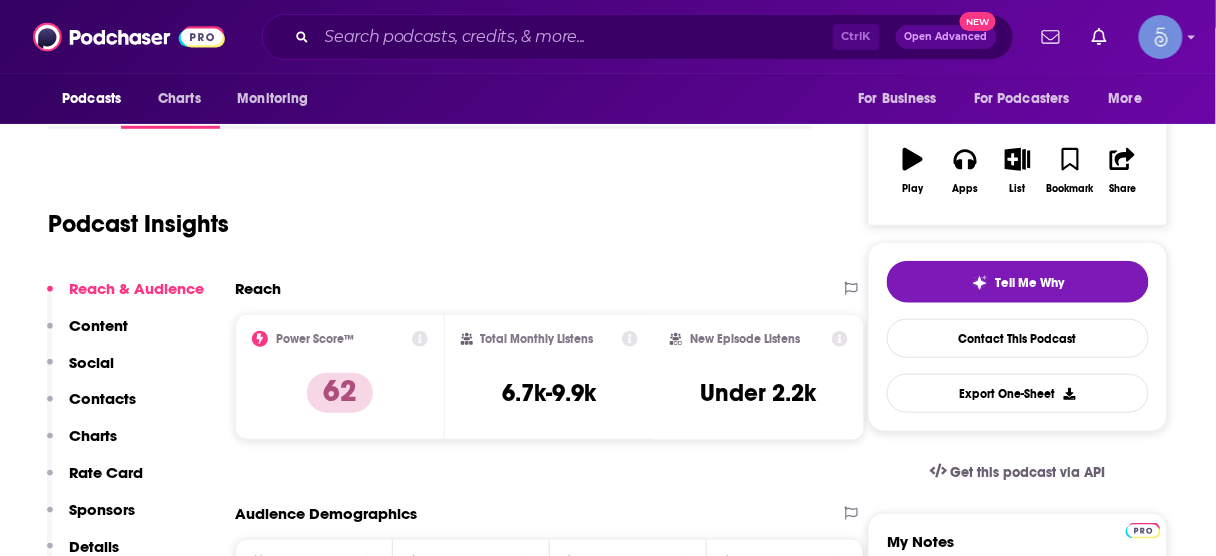 scroll, scrollTop: 320, scrollLeft: 0, axis: vertical 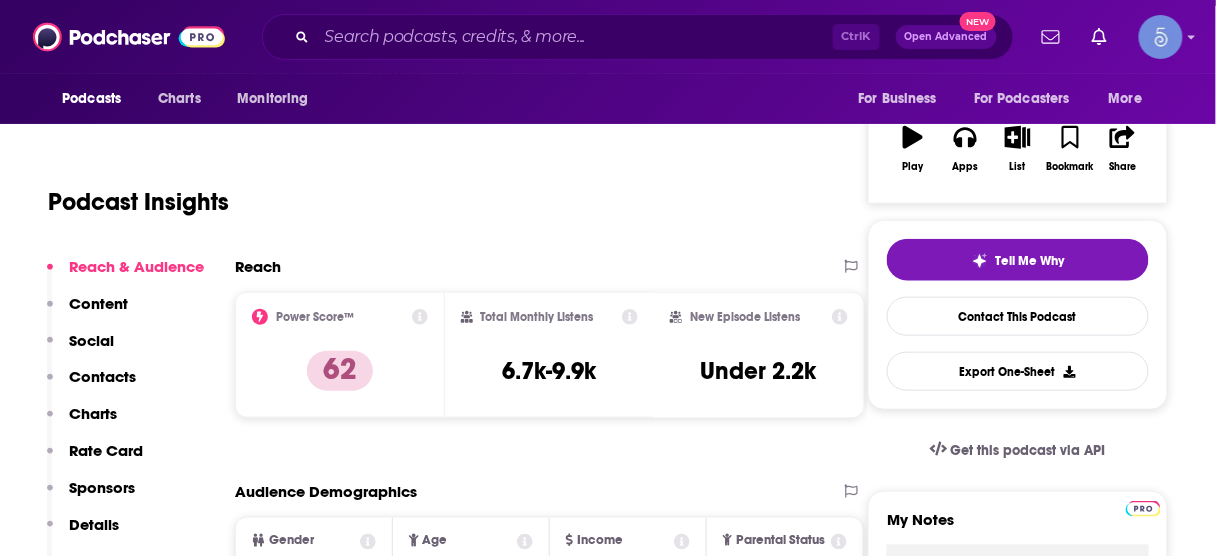 click on "Contacts" at bounding box center (102, 376) 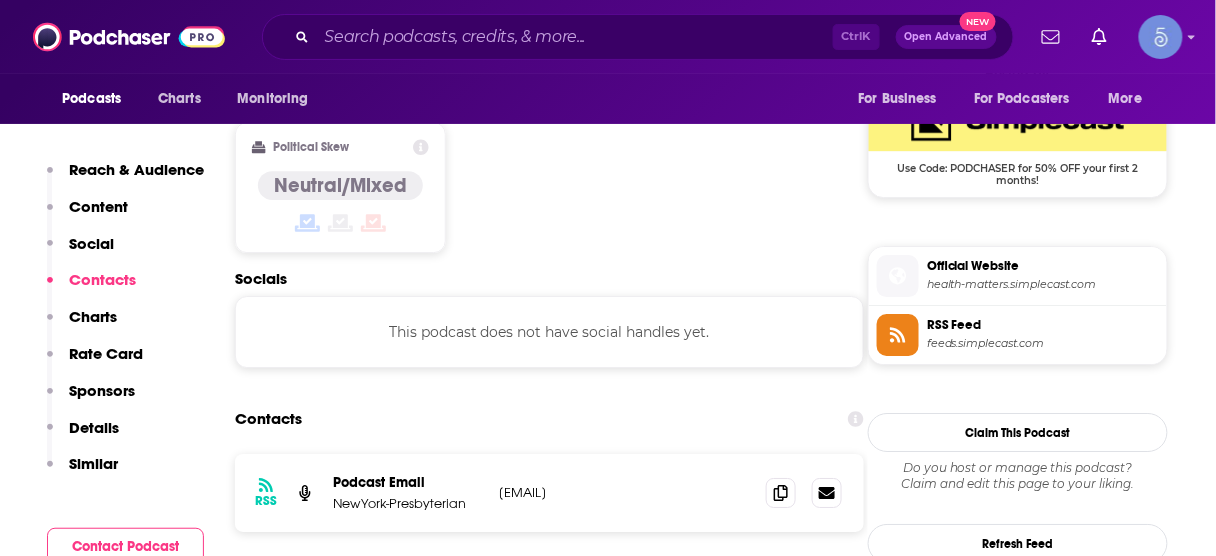 scroll, scrollTop: 1607, scrollLeft: 0, axis: vertical 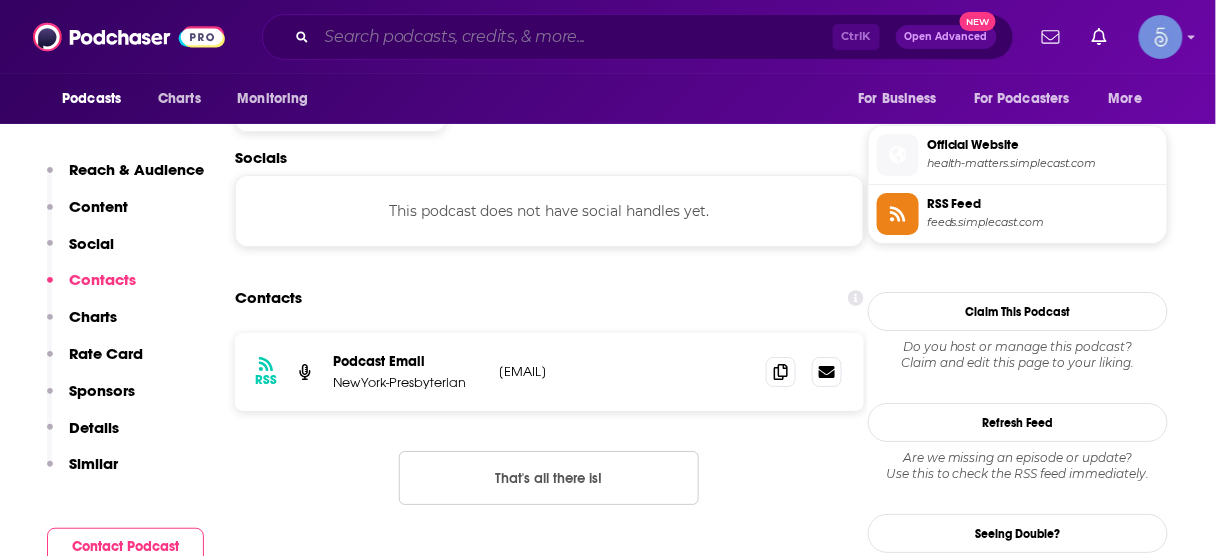 click at bounding box center [575, 37] 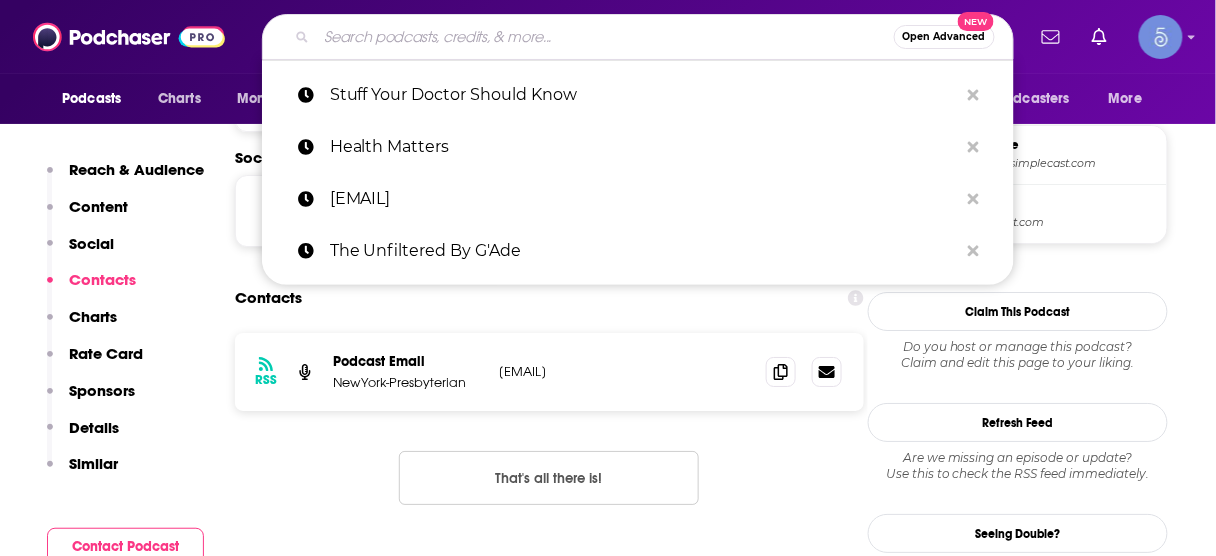 paste on "Make Shift Happen with [FIRST] [LAST]" 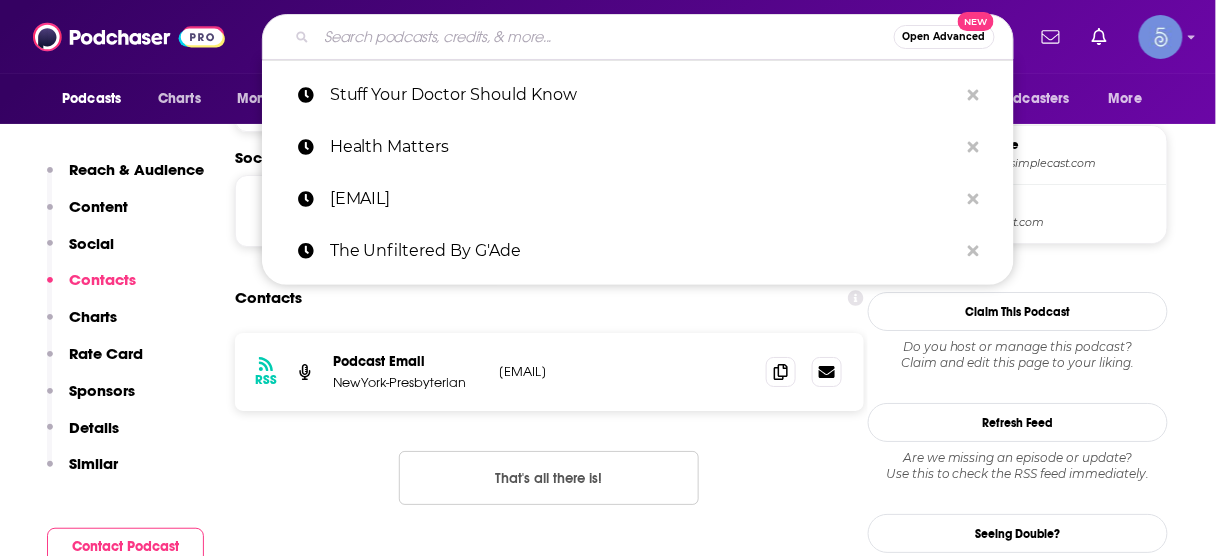 type on "Make Shift Happen with [FIRST] [LAST]" 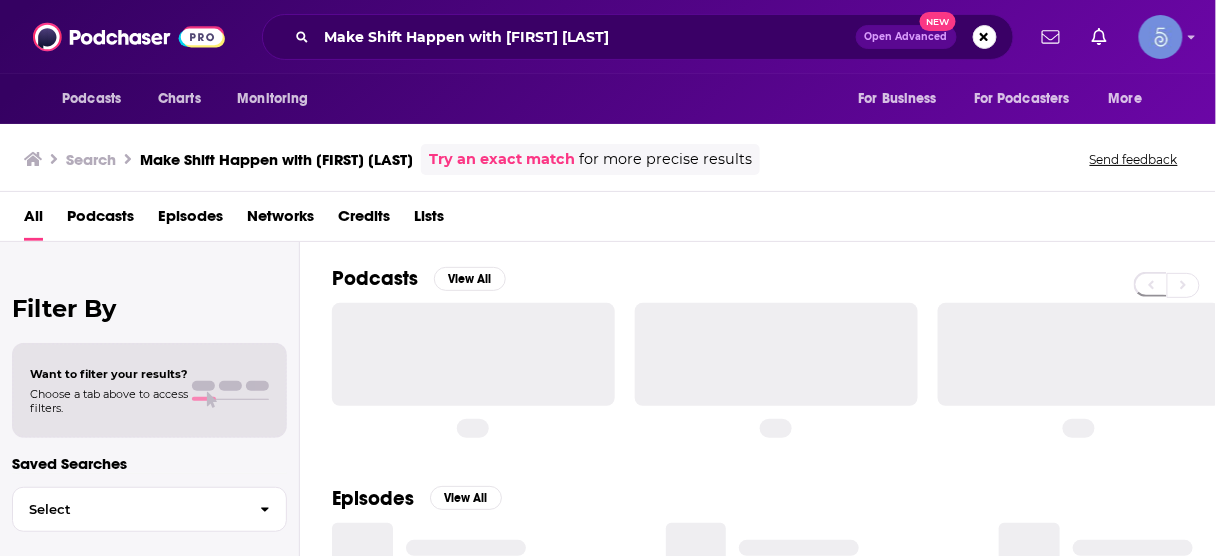 scroll, scrollTop: 0, scrollLeft: 0, axis: both 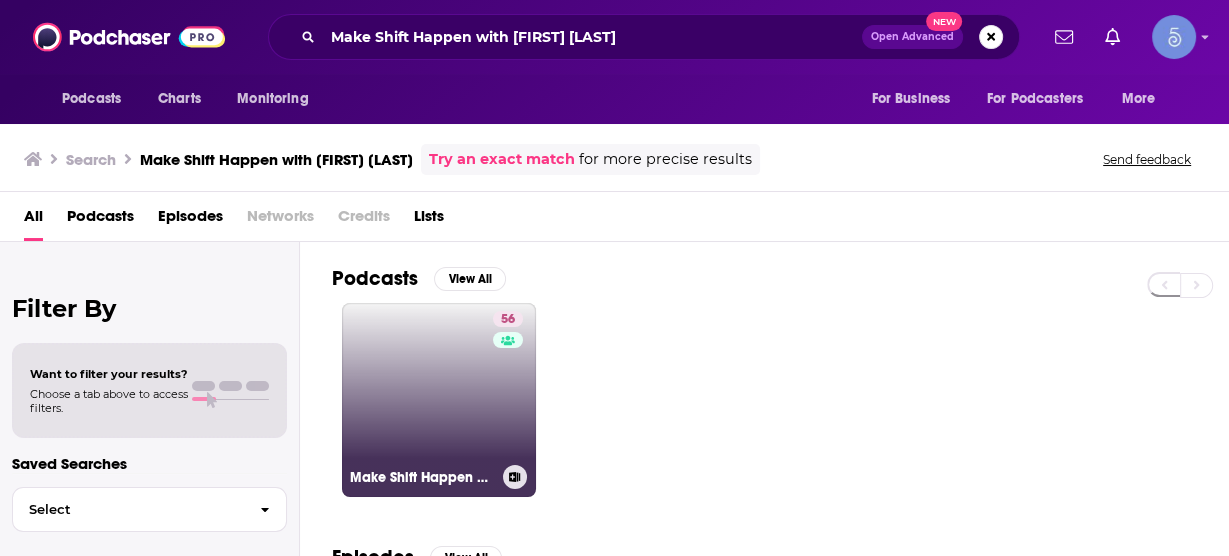 click on "56 Make Shift Happen with [FIRST] [LAST]" at bounding box center (439, 400) 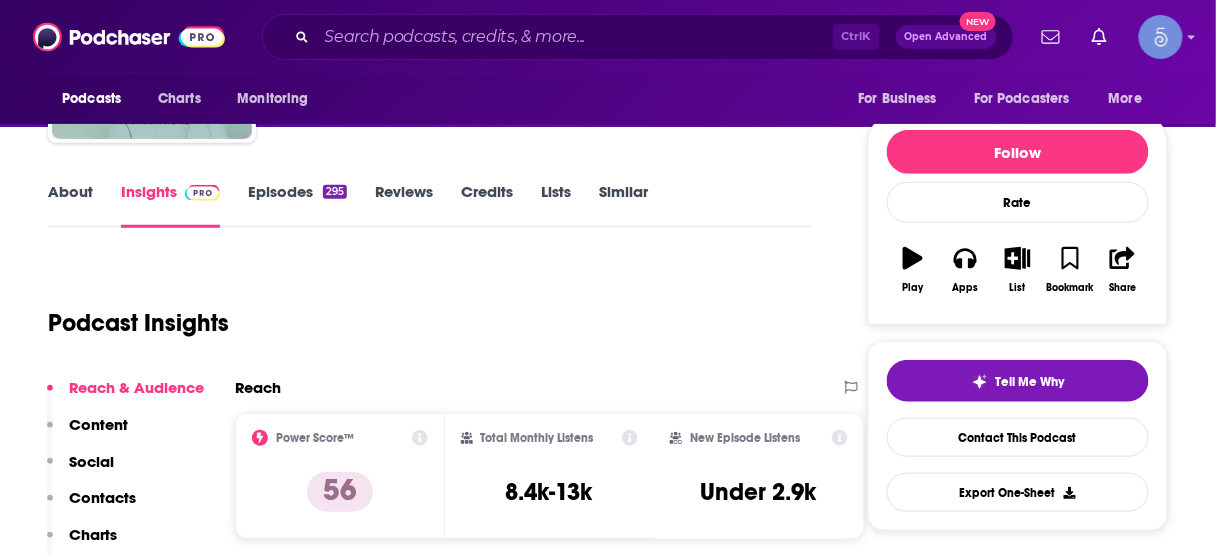 scroll, scrollTop: 320, scrollLeft: 0, axis: vertical 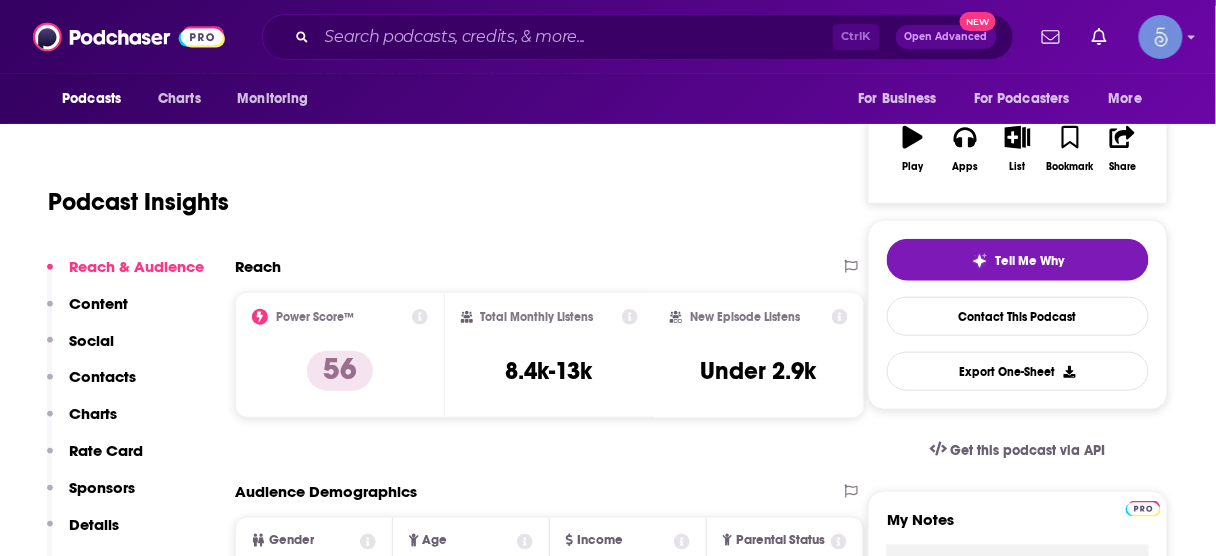 click on "Contacts" at bounding box center [102, 376] 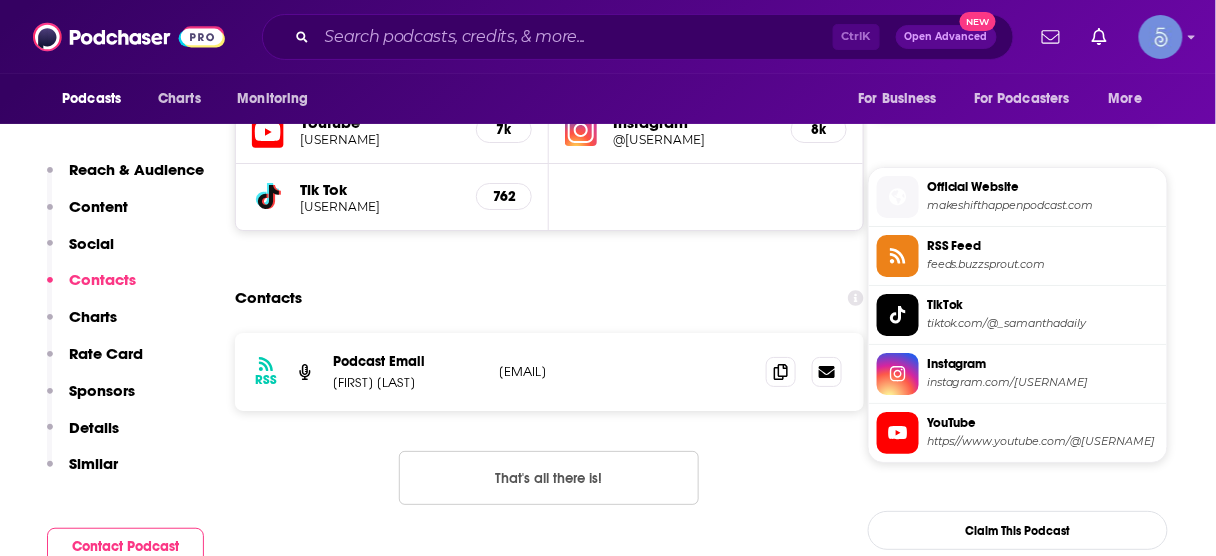 scroll, scrollTop: 1793, scrollLeft: 0, axis: vertical 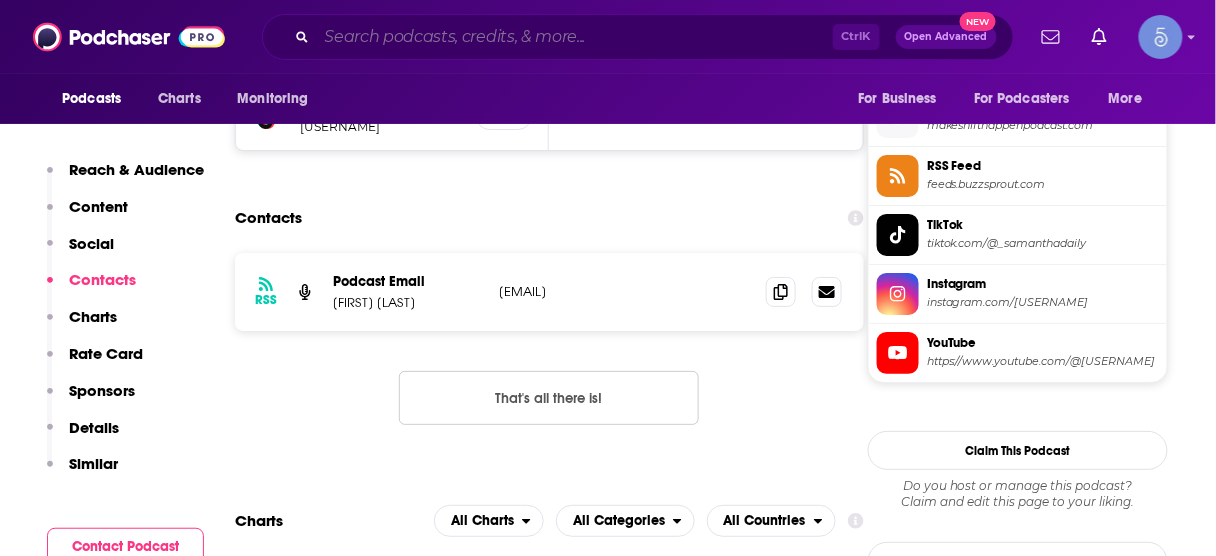 click at bounding box center (575, 37) 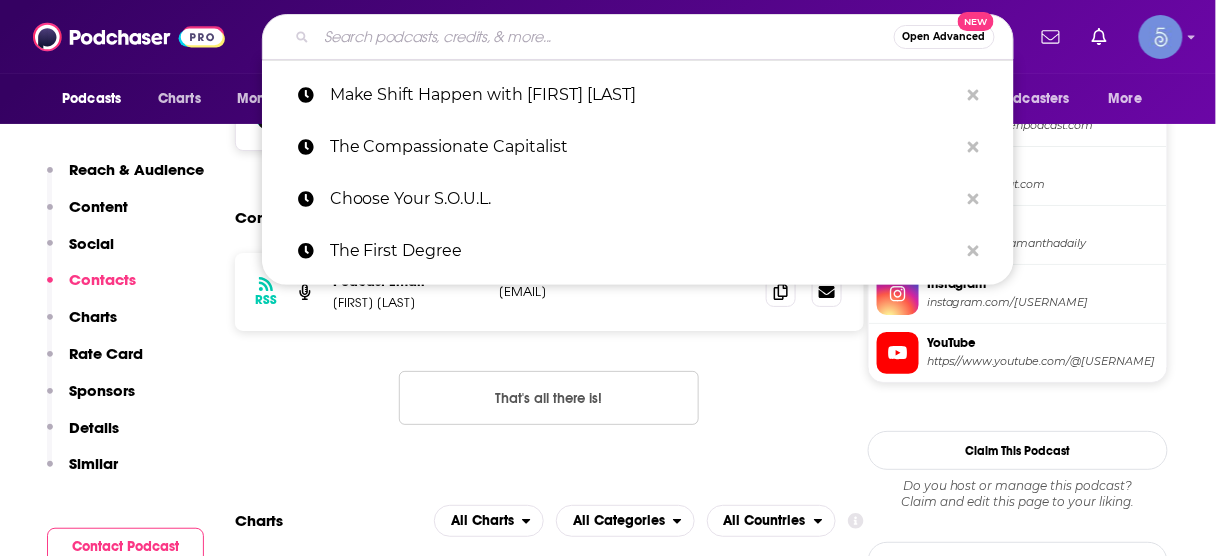 paste on "Docs Who Lift" 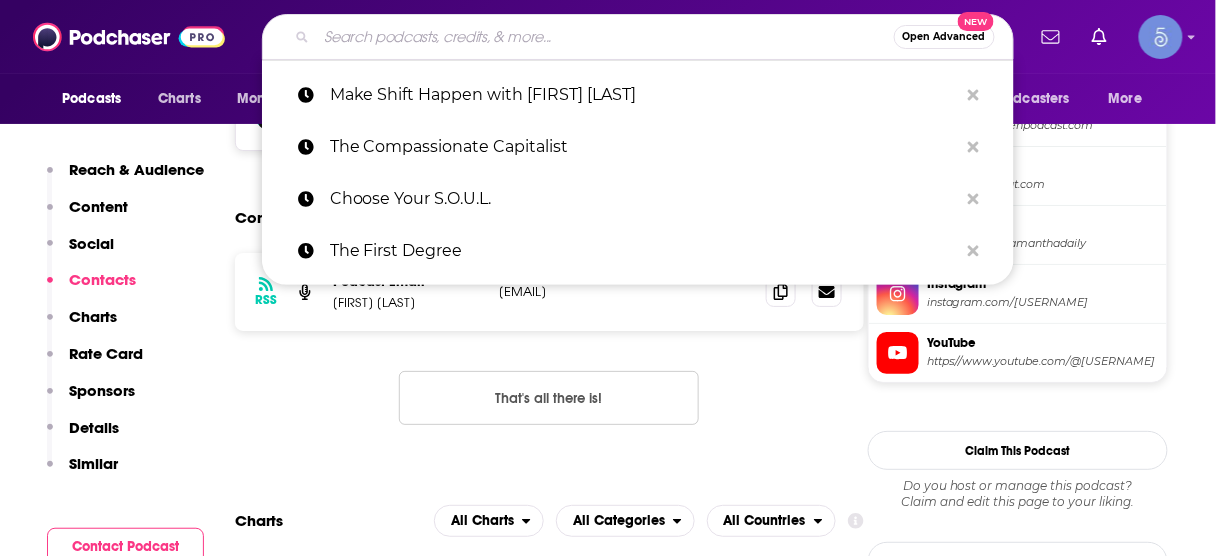 type on "Docs Who Lift" 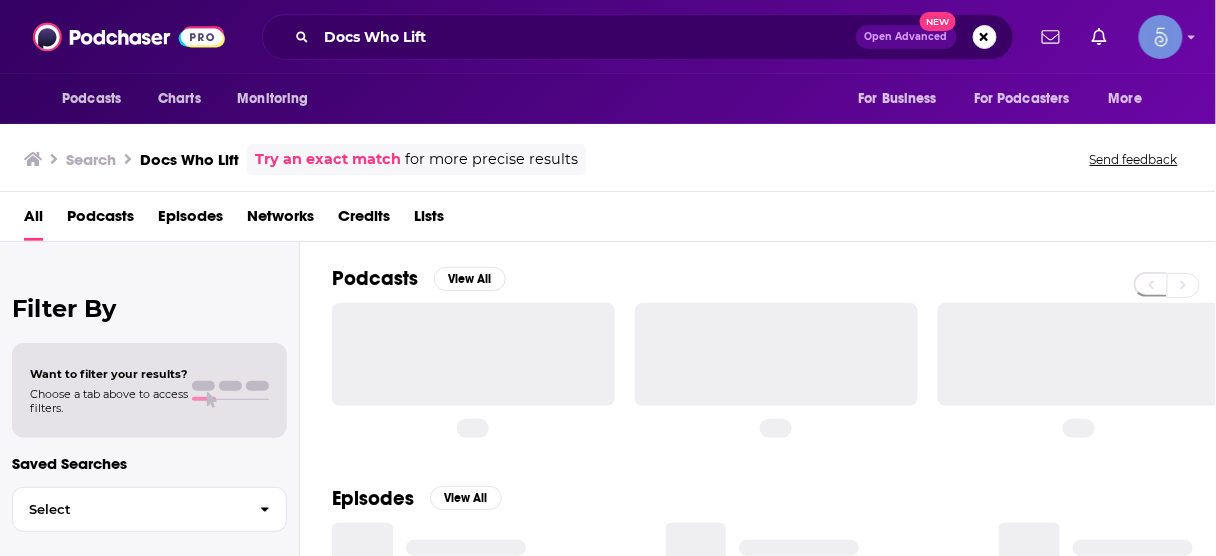 scroll, scrollTop: 0, scrollLeft: 0, axis: both 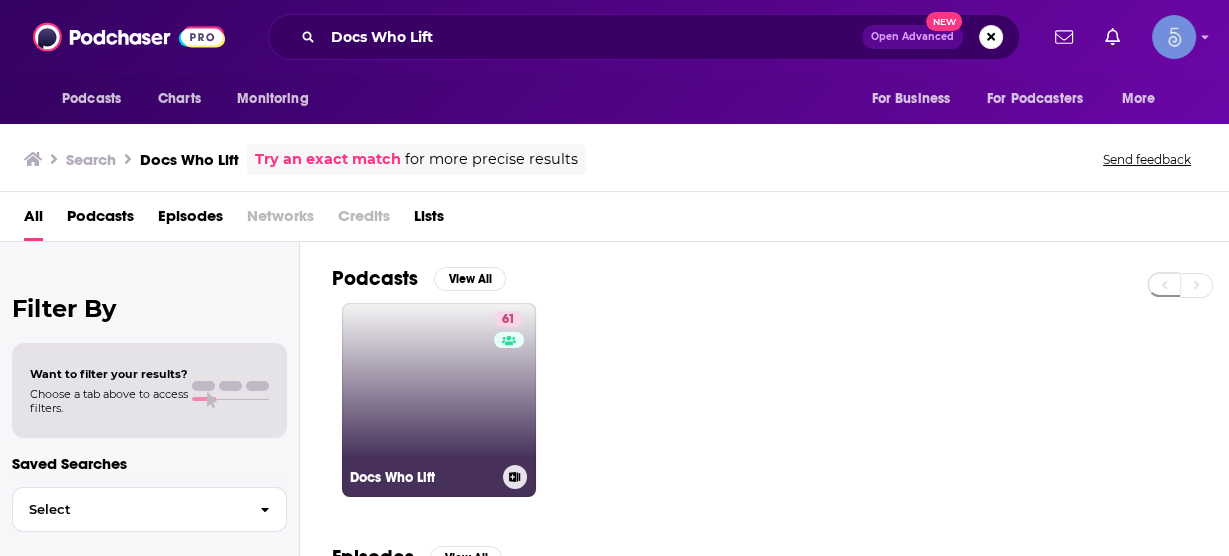 click on "61 Docs Who Lift" at bounding box center (439, 400) 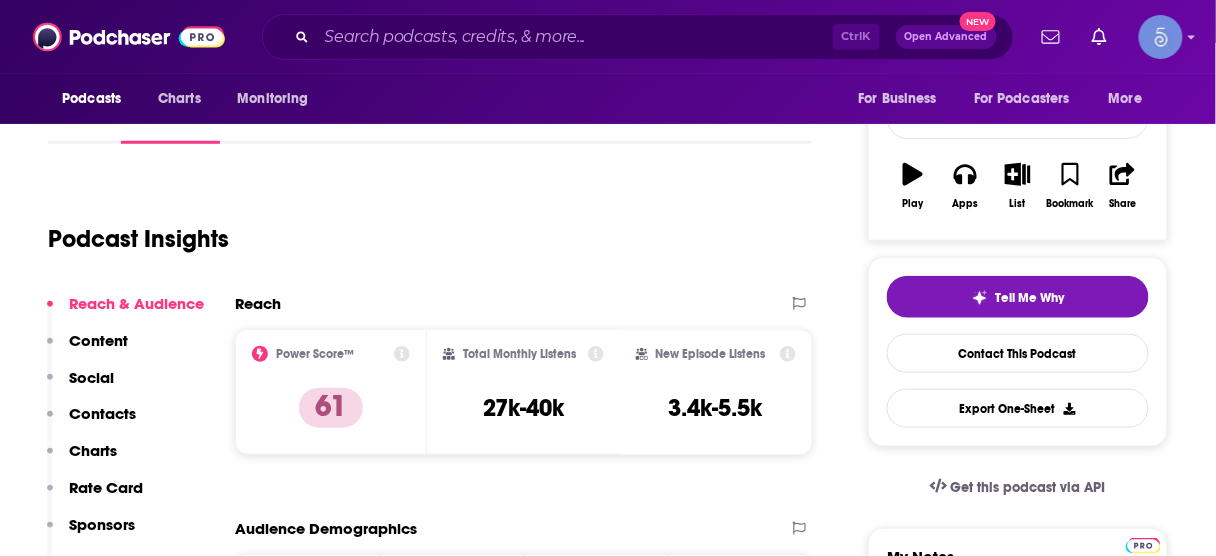 scroll, scrollTop: 320, scrollLeft: 0, axis: vertical 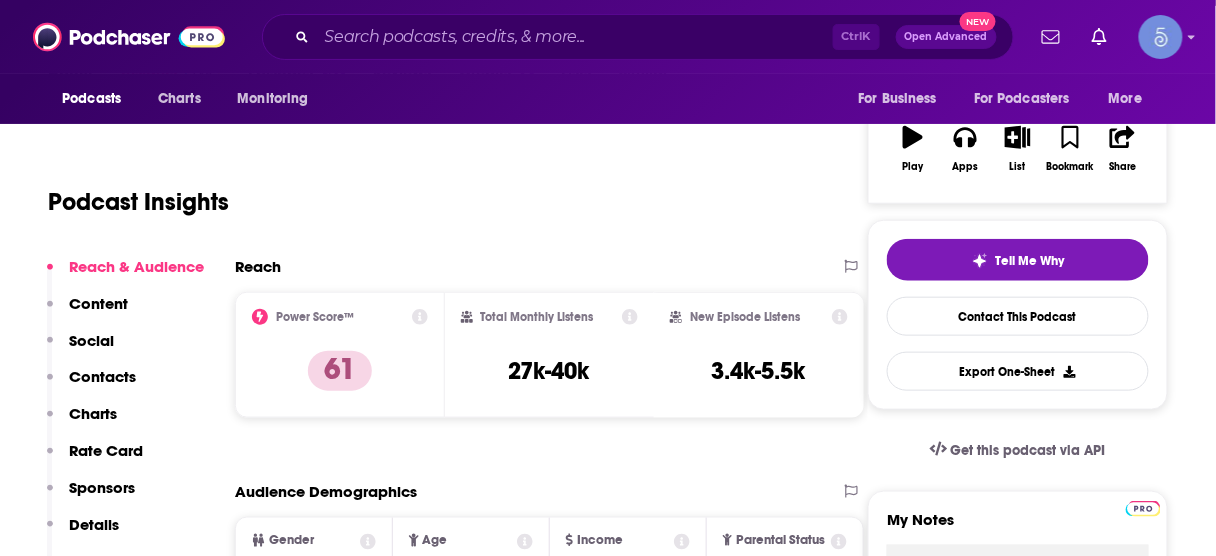 click on "Contacts" at bounding box center [102, 376] 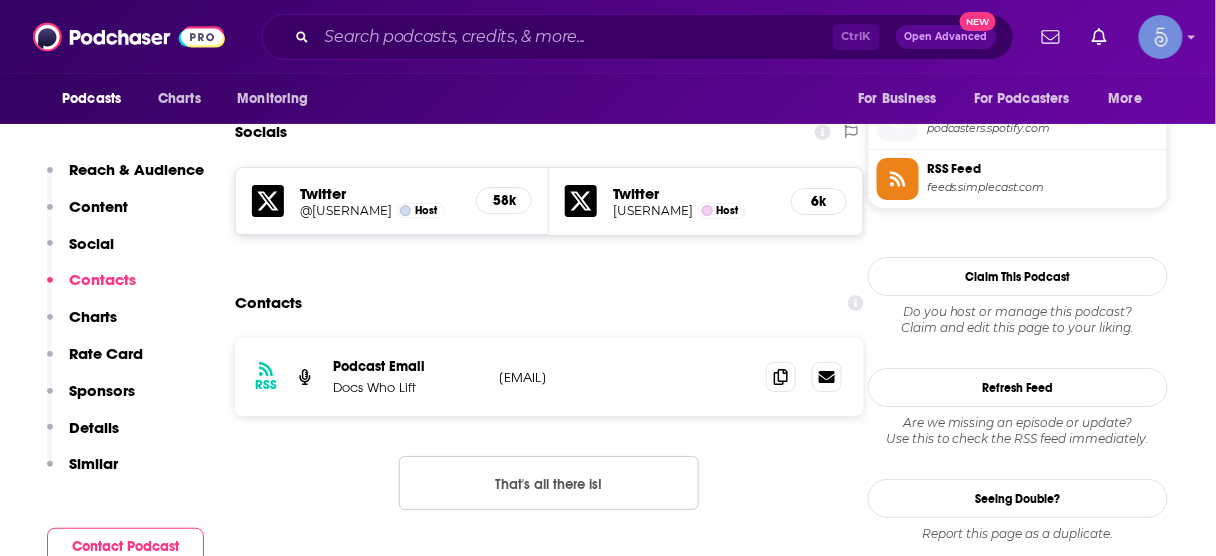 scroll, scrollTop: 1648, scrollLeft: 0, axis: vertical 